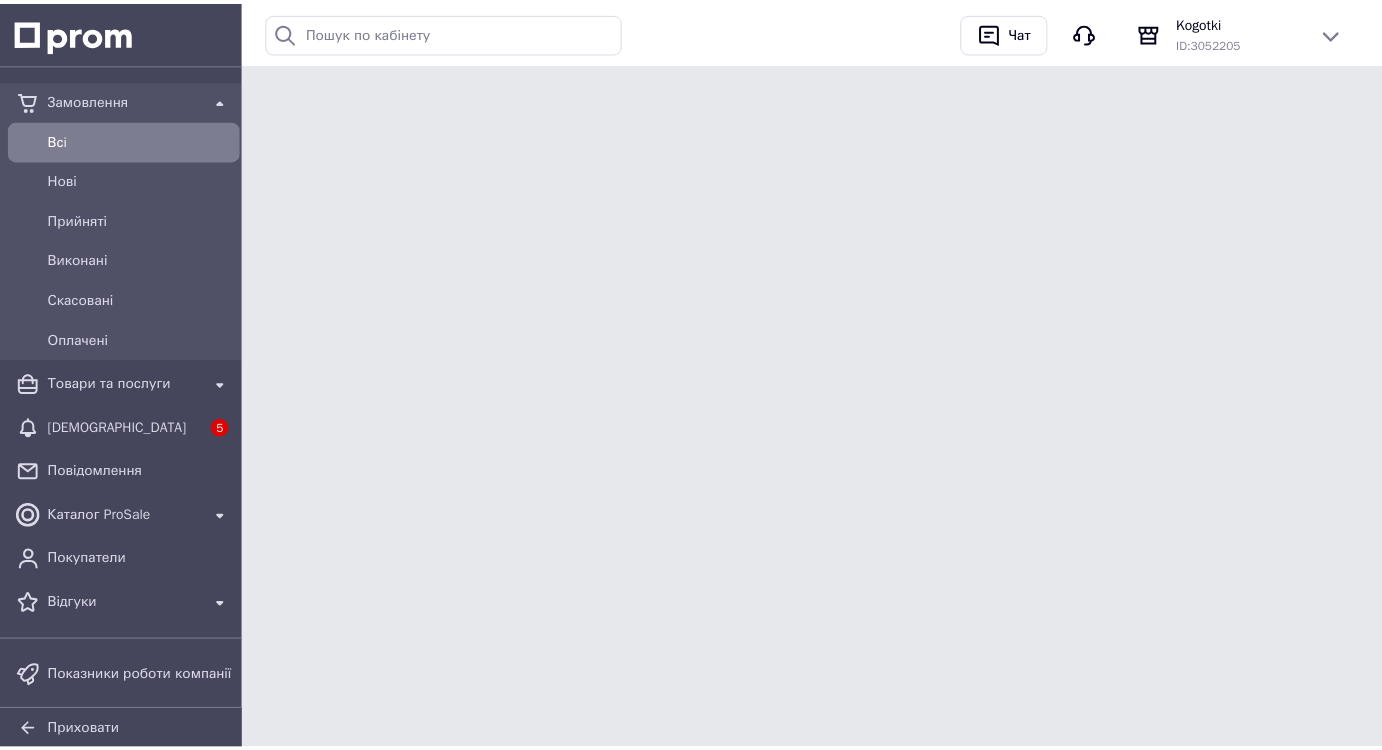 scroll, scrollTop: 0, scrollLeft: 0, axis: both 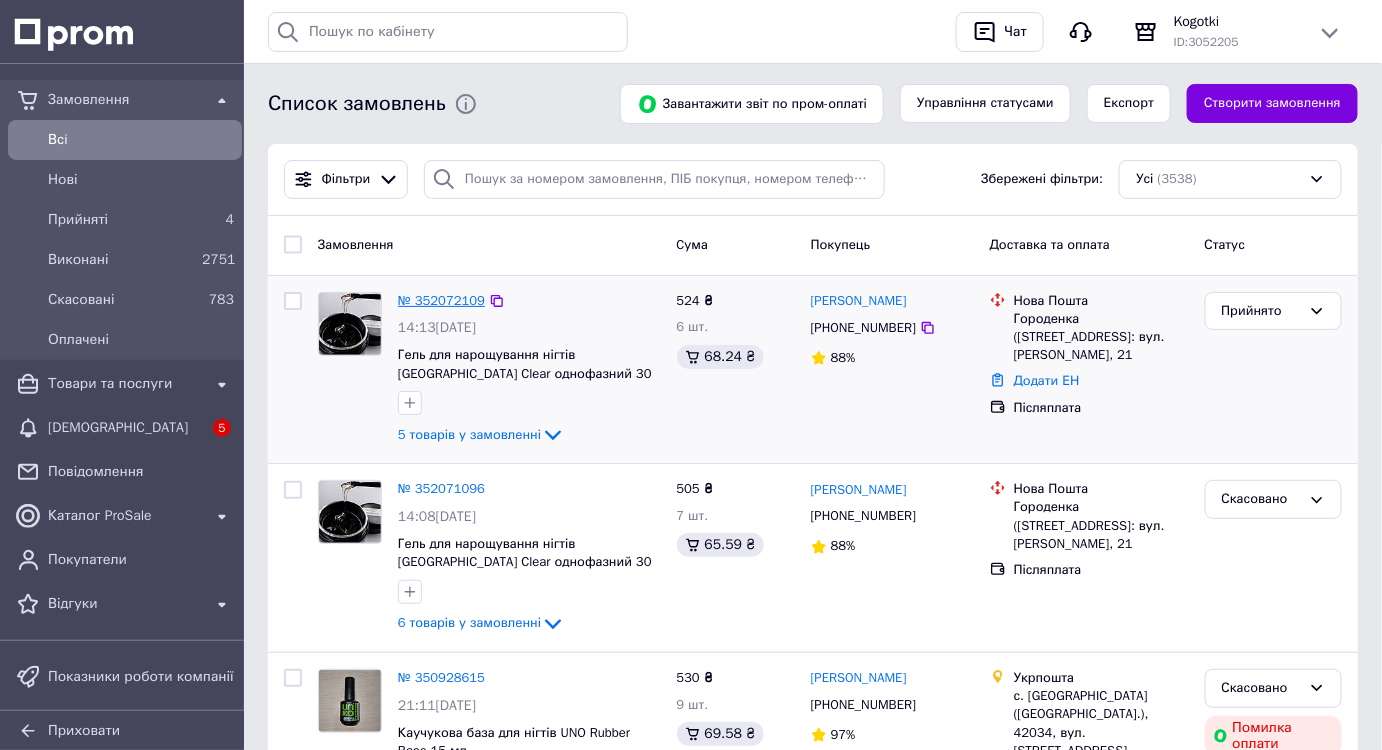 click on "№ 352072109" at bounding box center (441, 300) 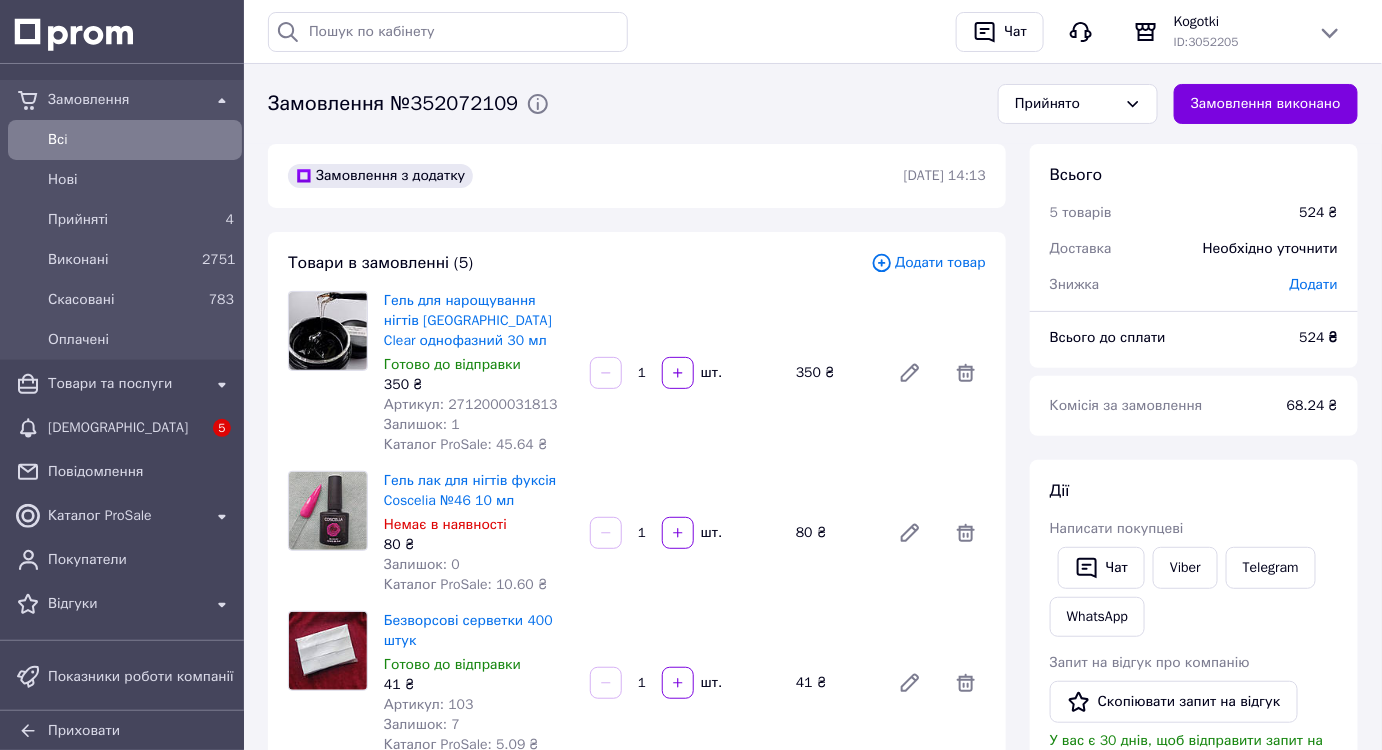 click on "Артикул: 2712000031813" at bounding box center (471, 404) 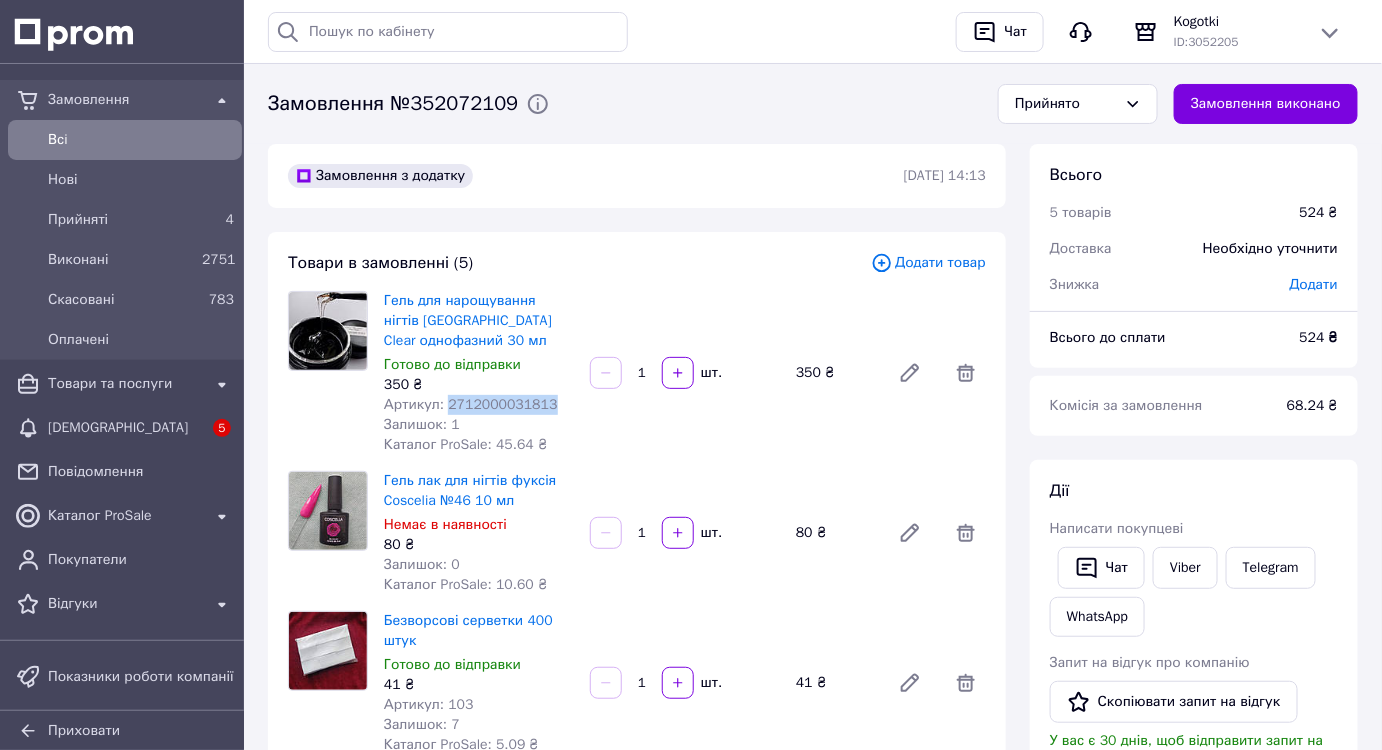 click on "Артикул: 2712000031813" at bounding box center (471, 404) 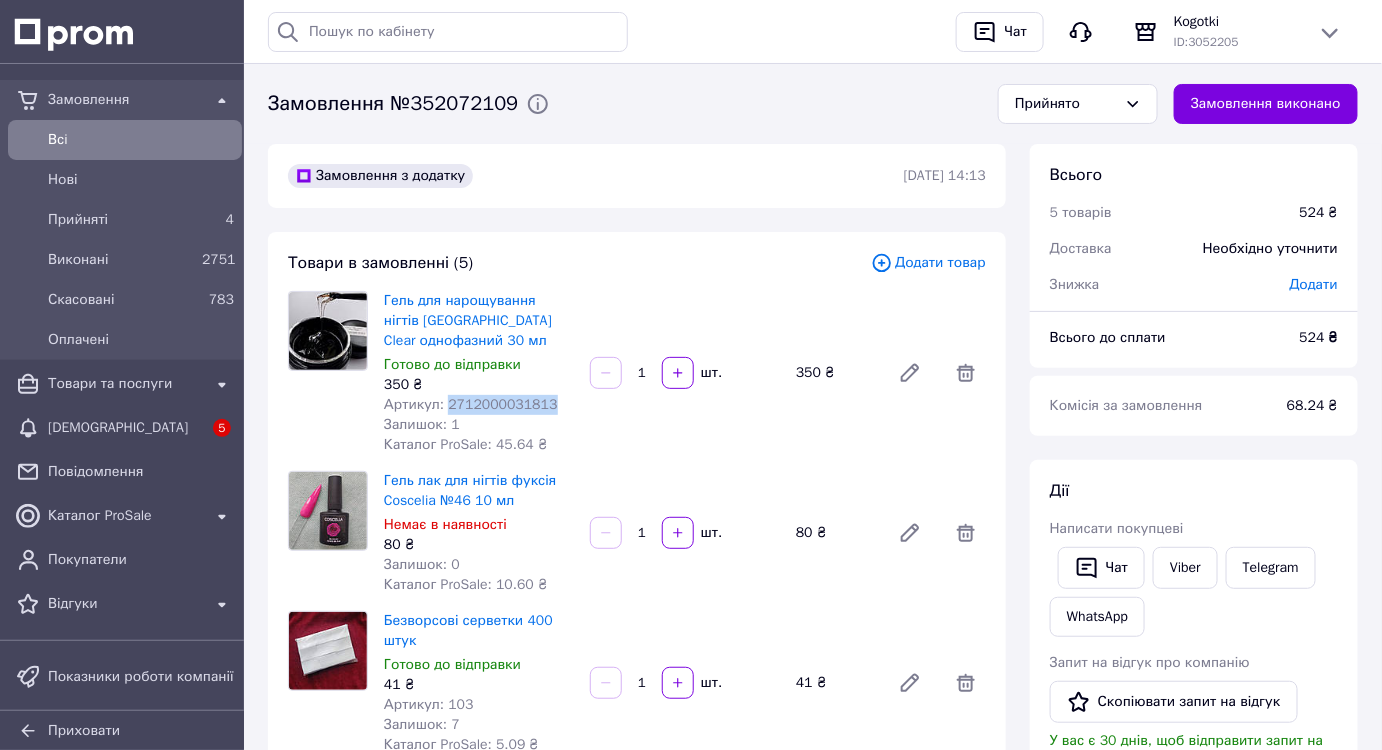 copy on "2712000031813" 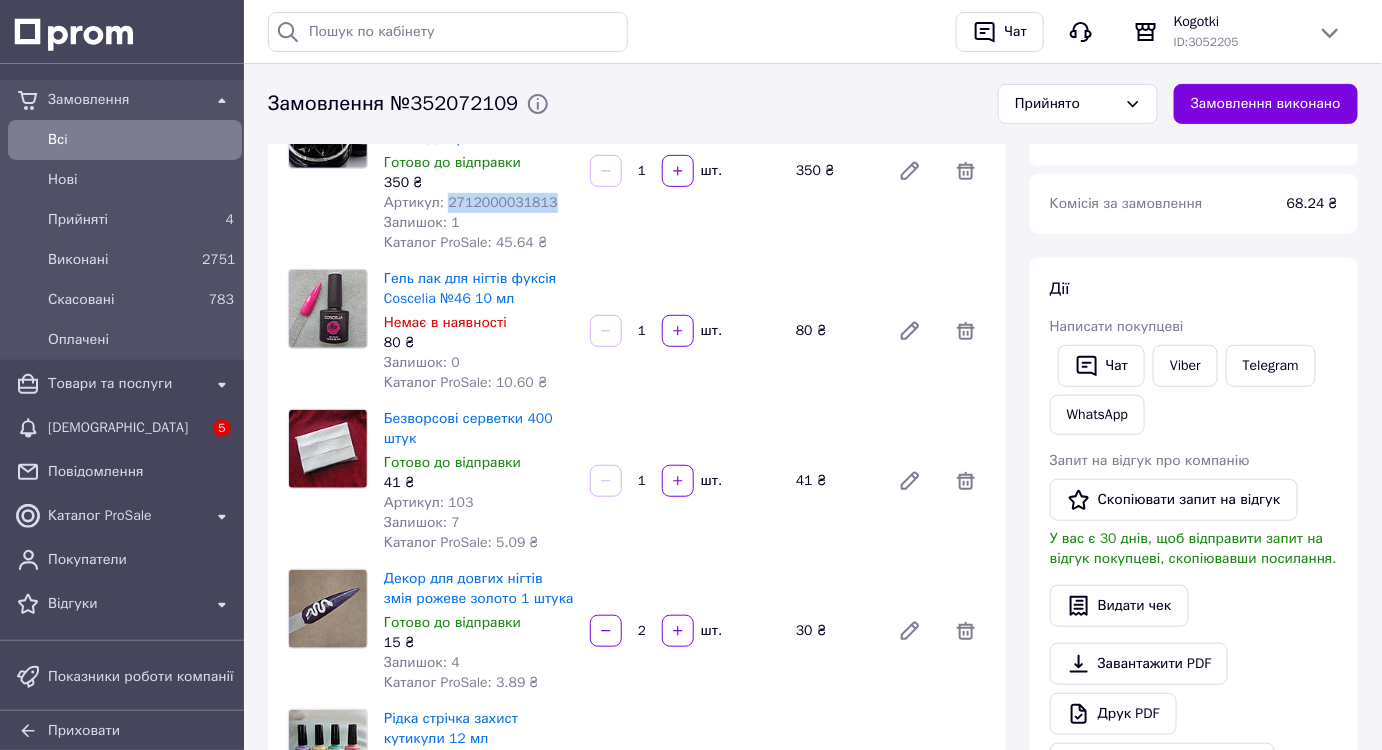 scroll, scrollTop: 272, scrollLeft: 0, axis: vertical 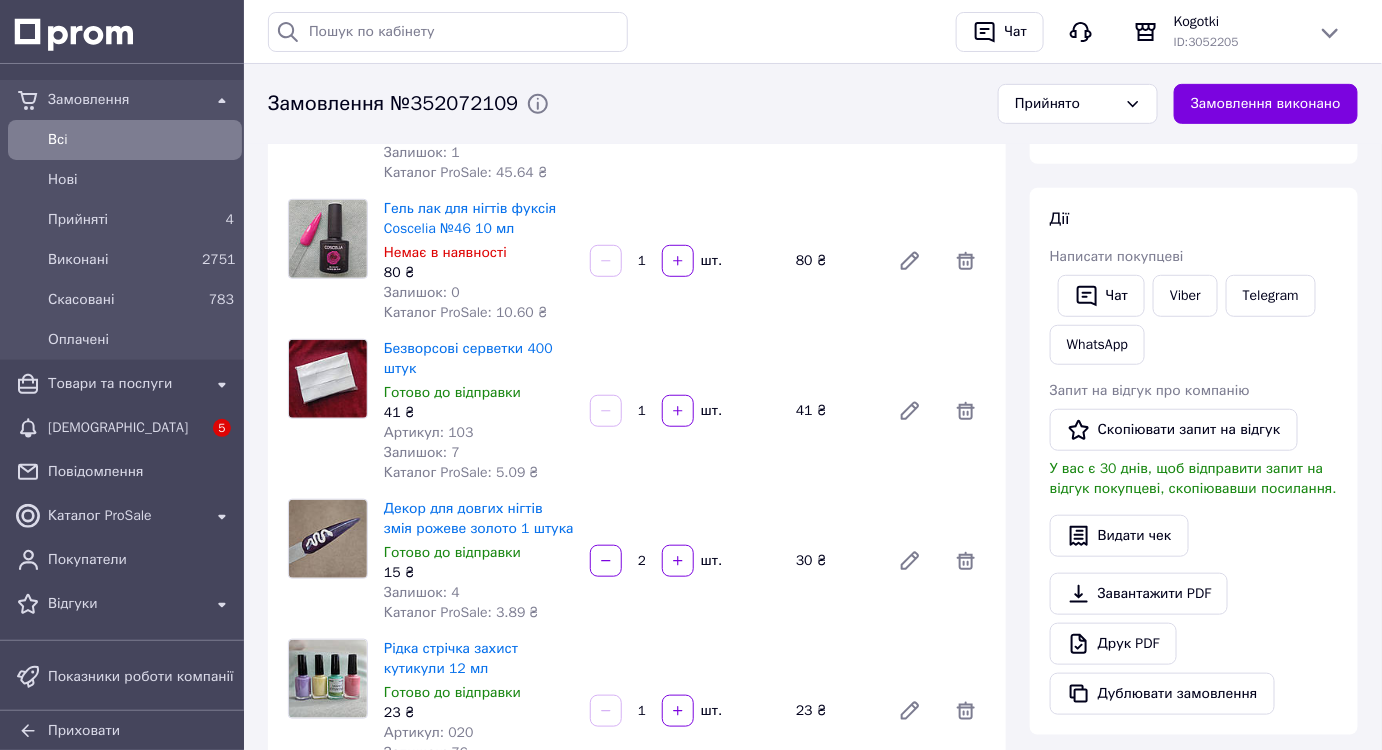 click on "Артикул: 103" at bounding box center (429, 432) 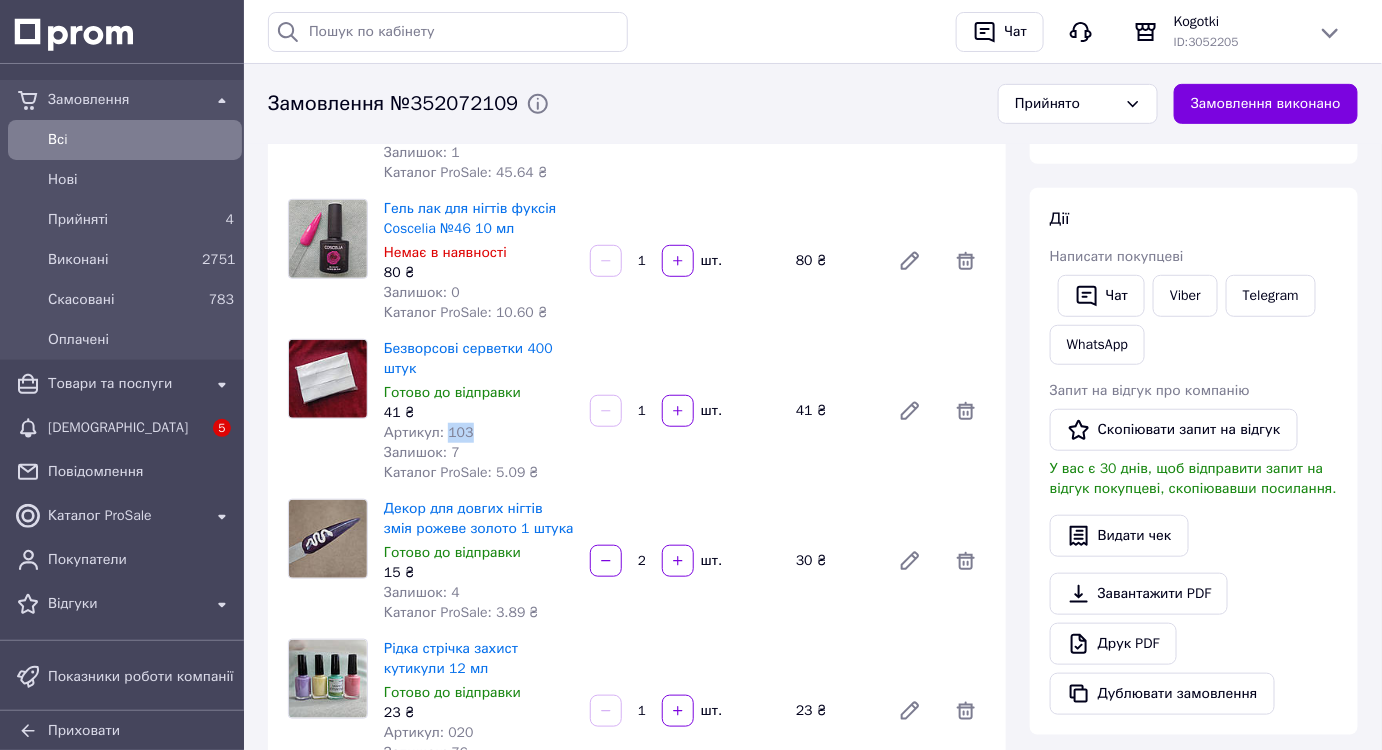 click on "Артикул: 103" at bounding box center [429, 432] 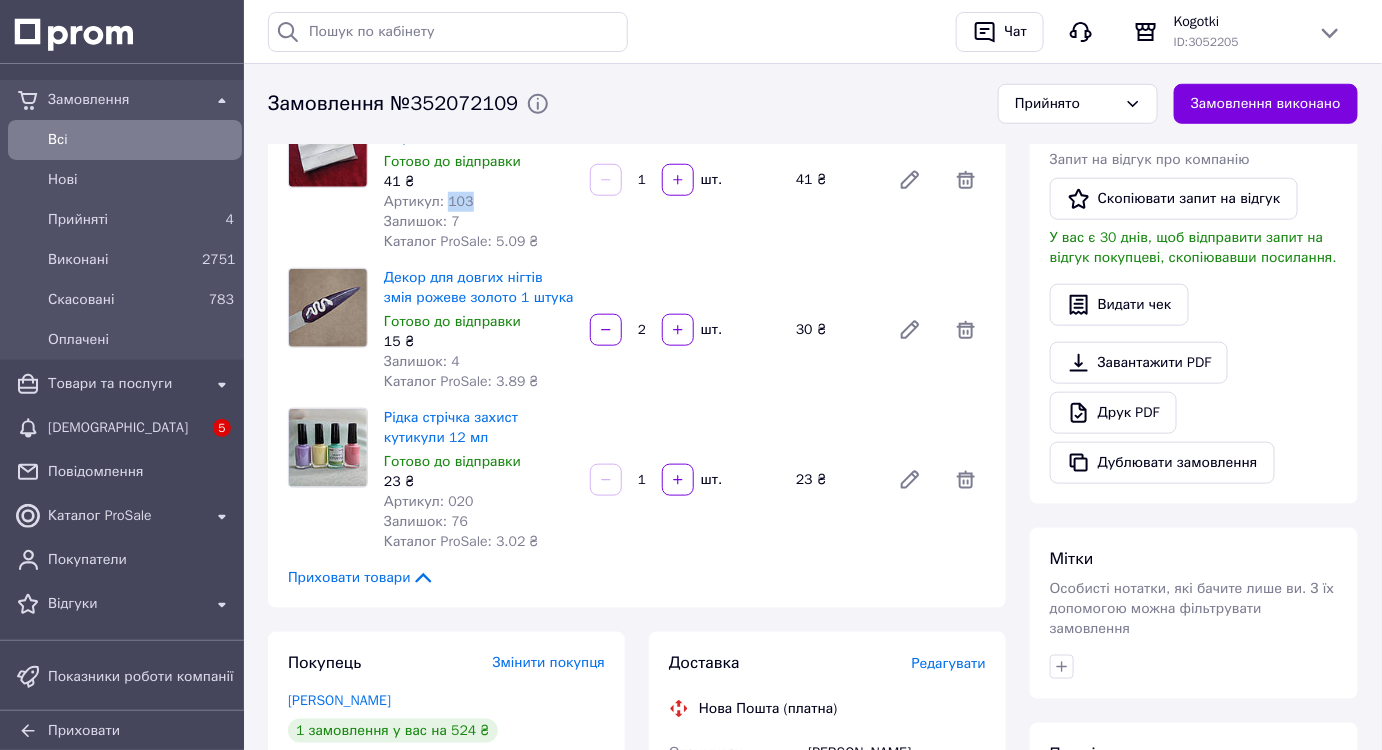 scroll, scrollTop: 545, scrollLeft: 0, axis: vertical 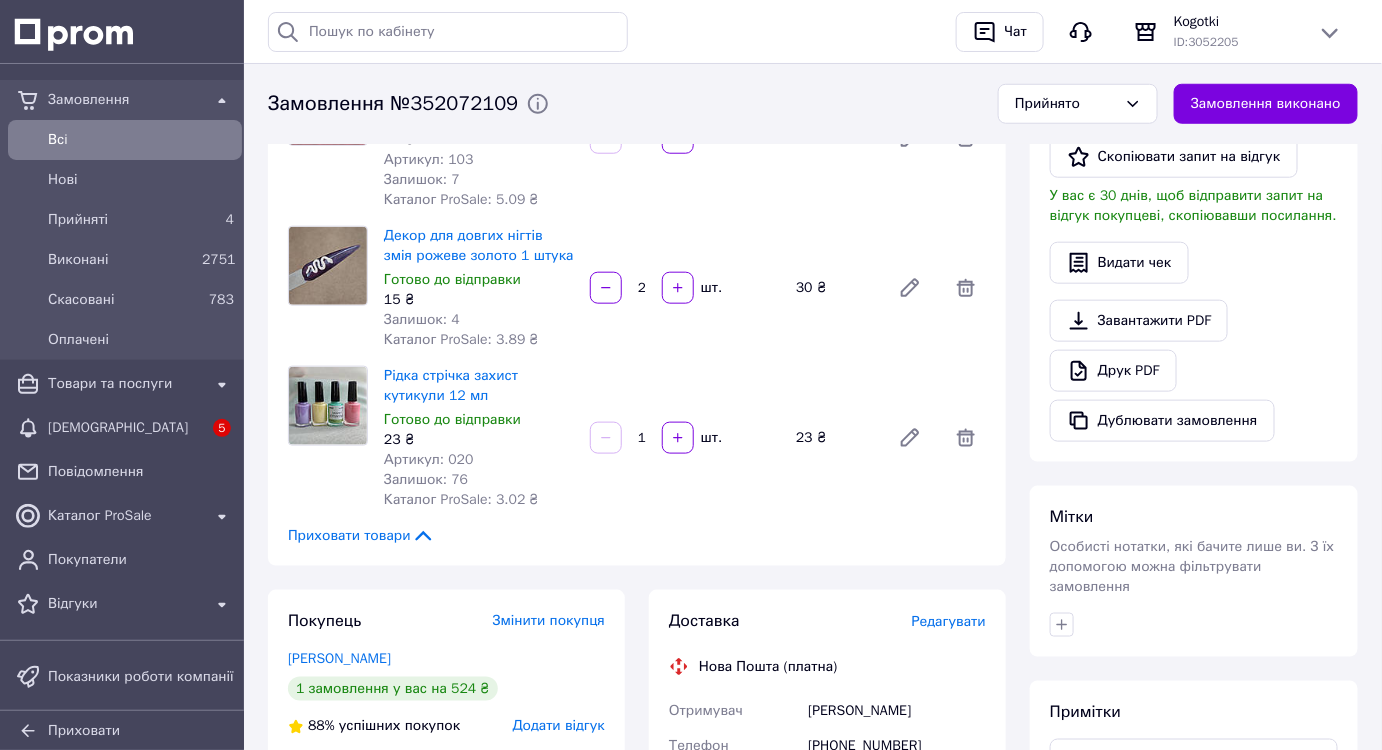 click on "Артикул: 020" at bounding box center [429, 459] 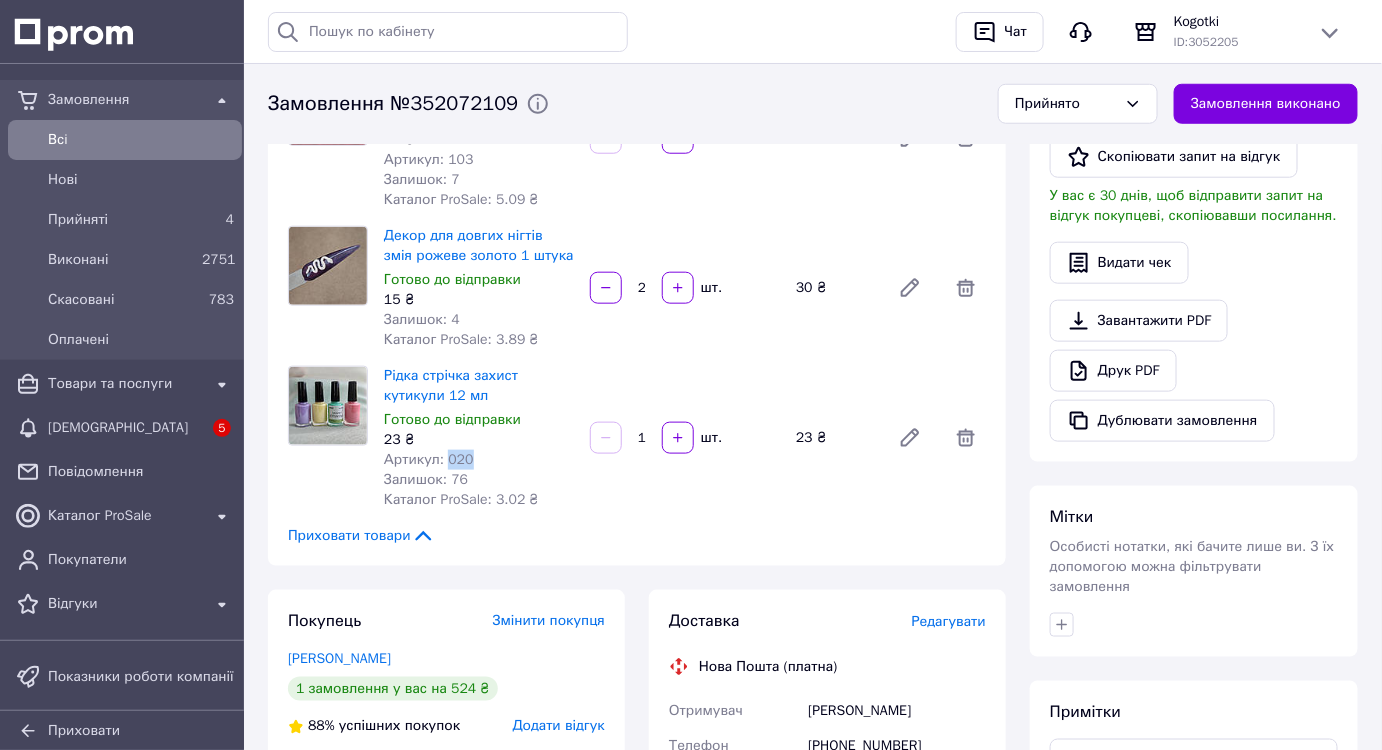 click on "Артикул: 020" at bounding box center [429, 459] 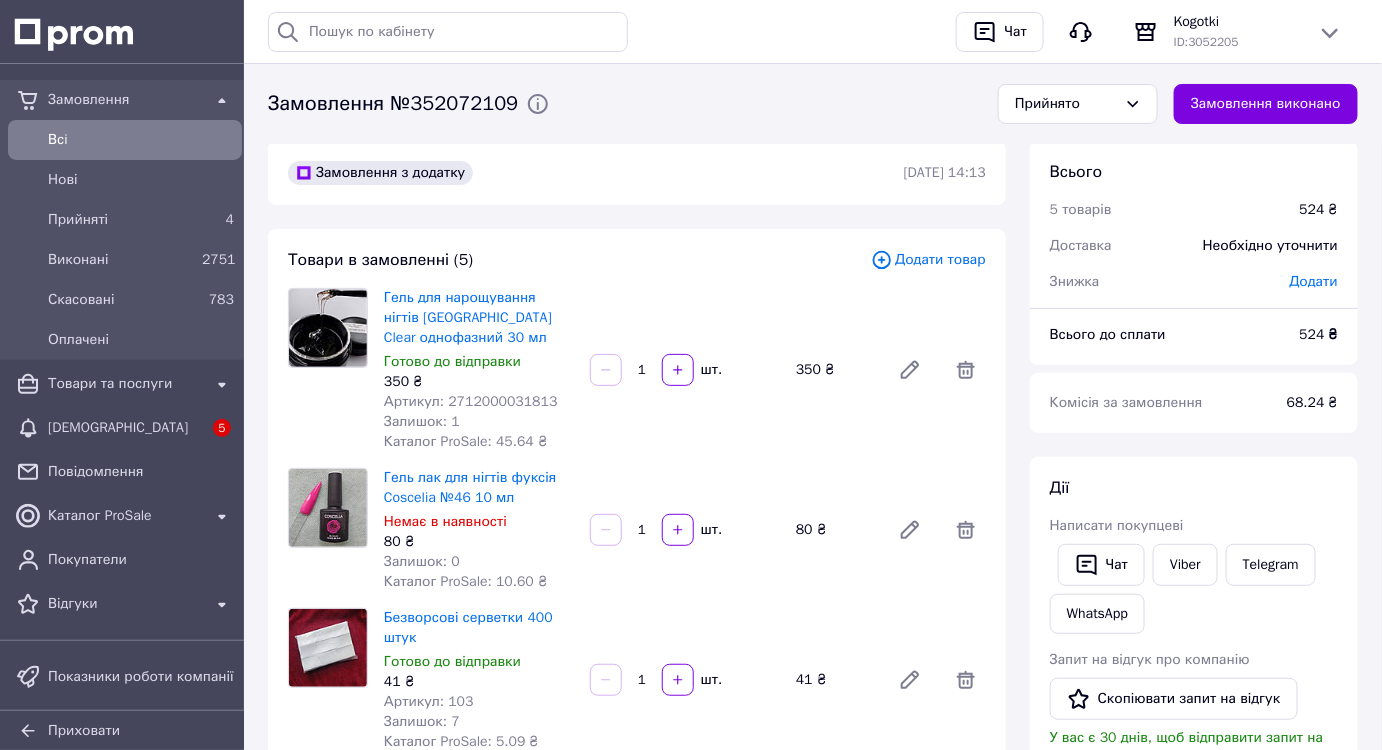 scroll, scrollTop: 0, scrollLeft: 0, axis: both 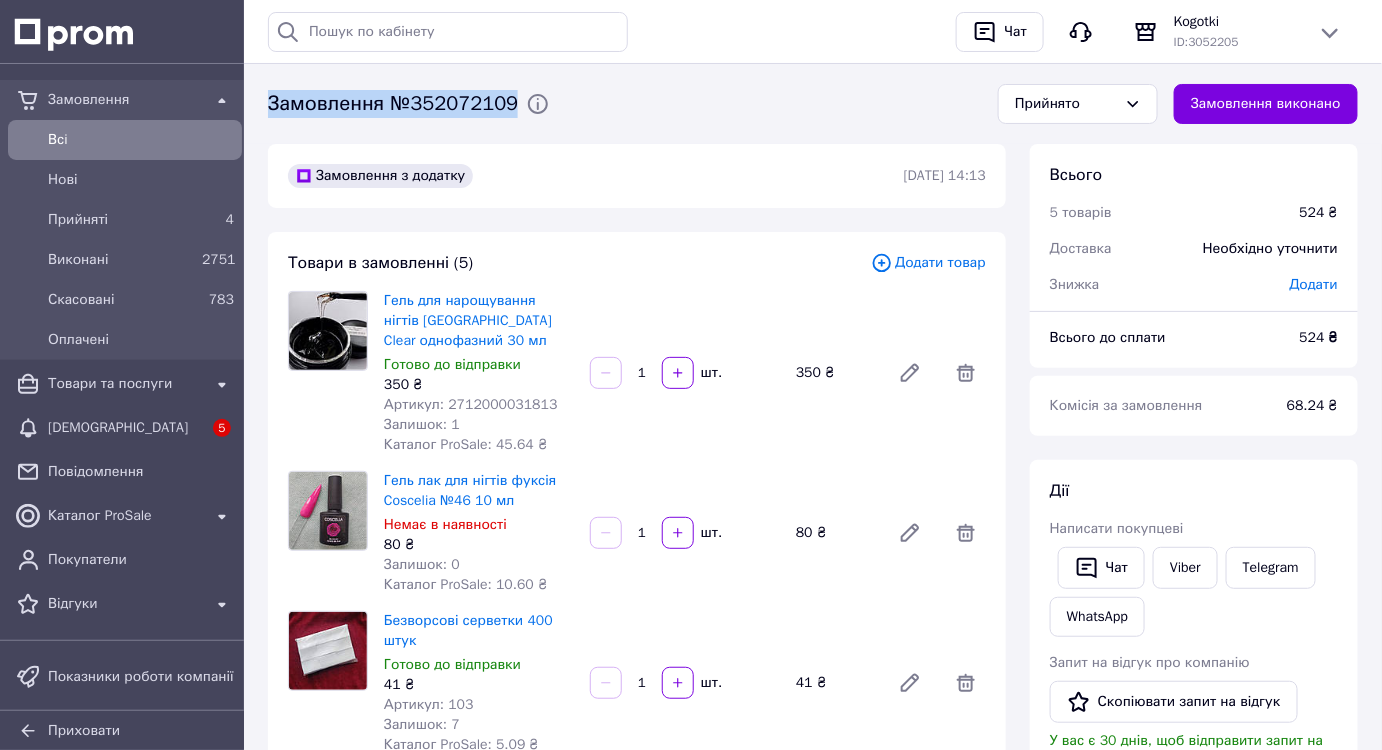 drag, startPoint x: 520, startPoint y: 102, endPoint x: 270, endPoint y: 101, distance: 250.002 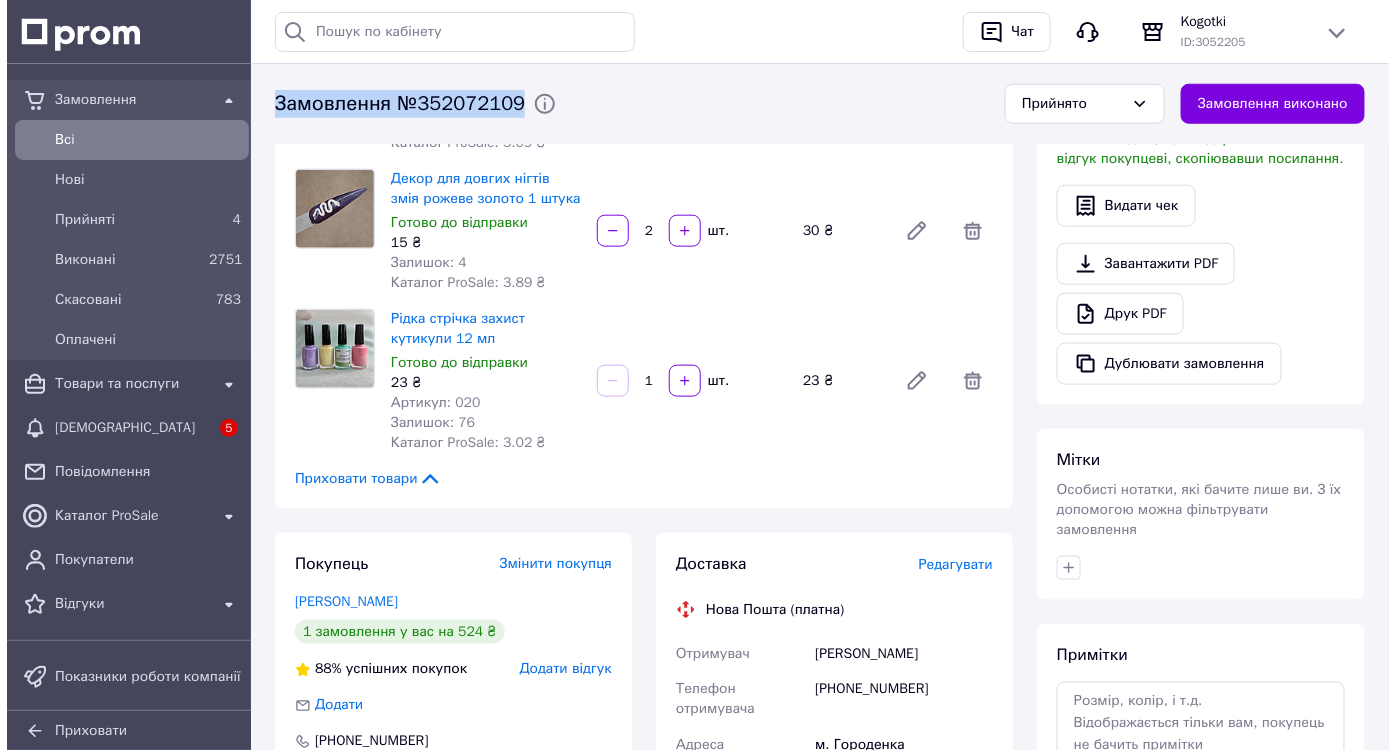 scroll, scrollTop: 636, scrollLeft: 0, axis: vertical 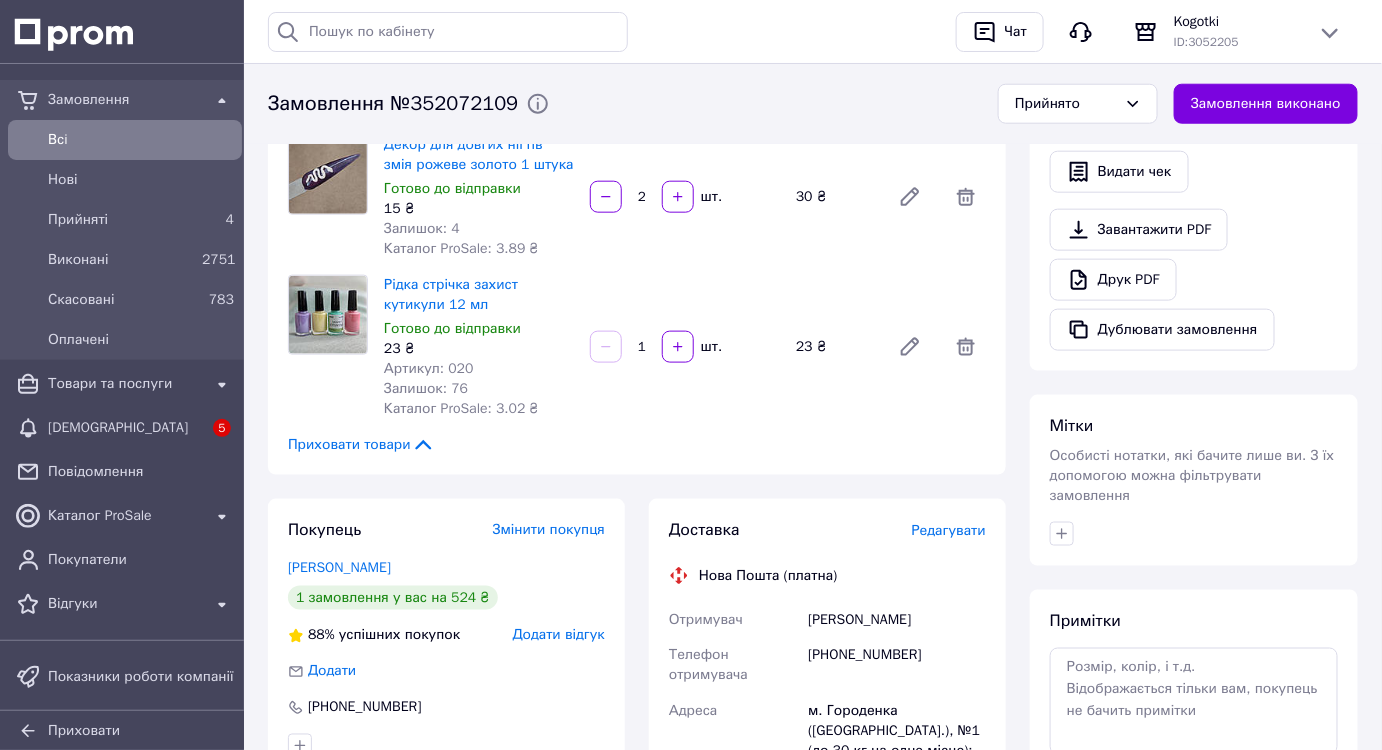 click on "Редагувати" at bounding box center [949, 530] 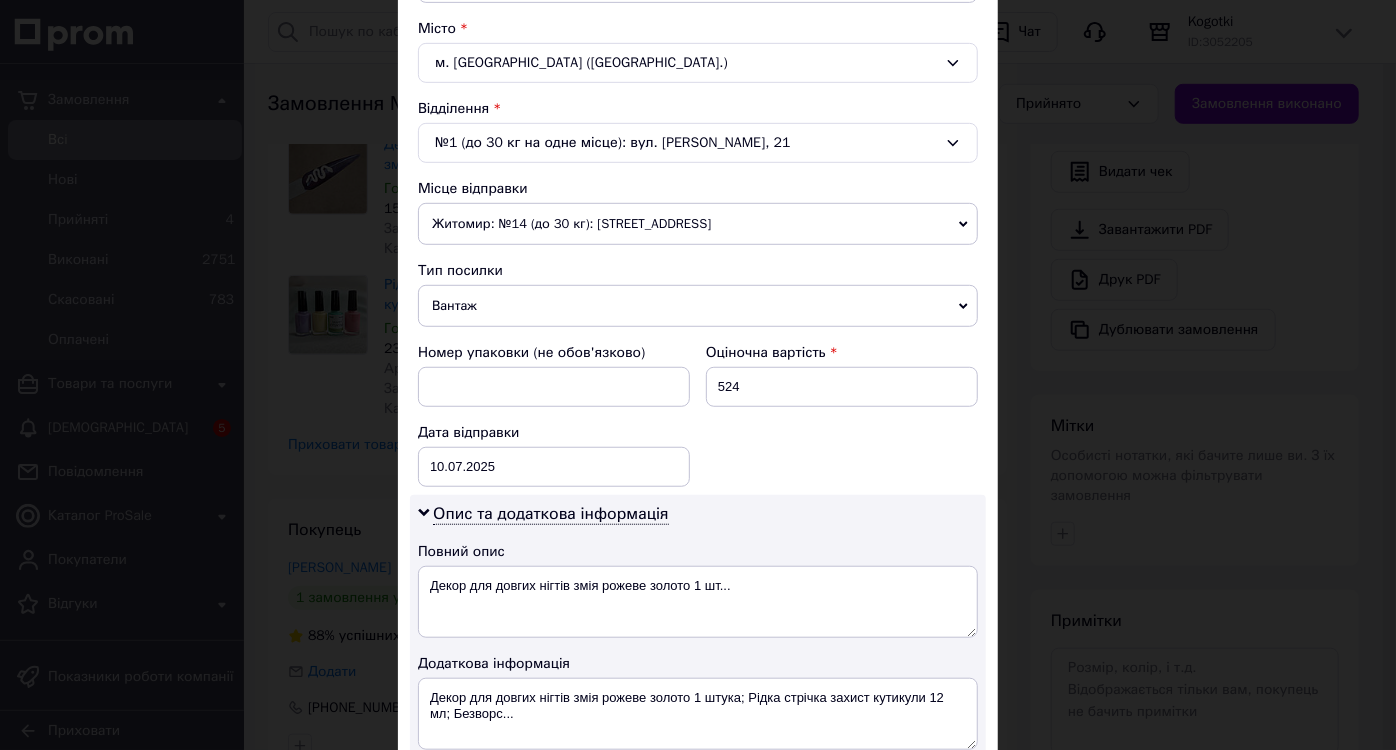 scroll, scrollTop: 545, scrollLeft: 0, axis: vertical 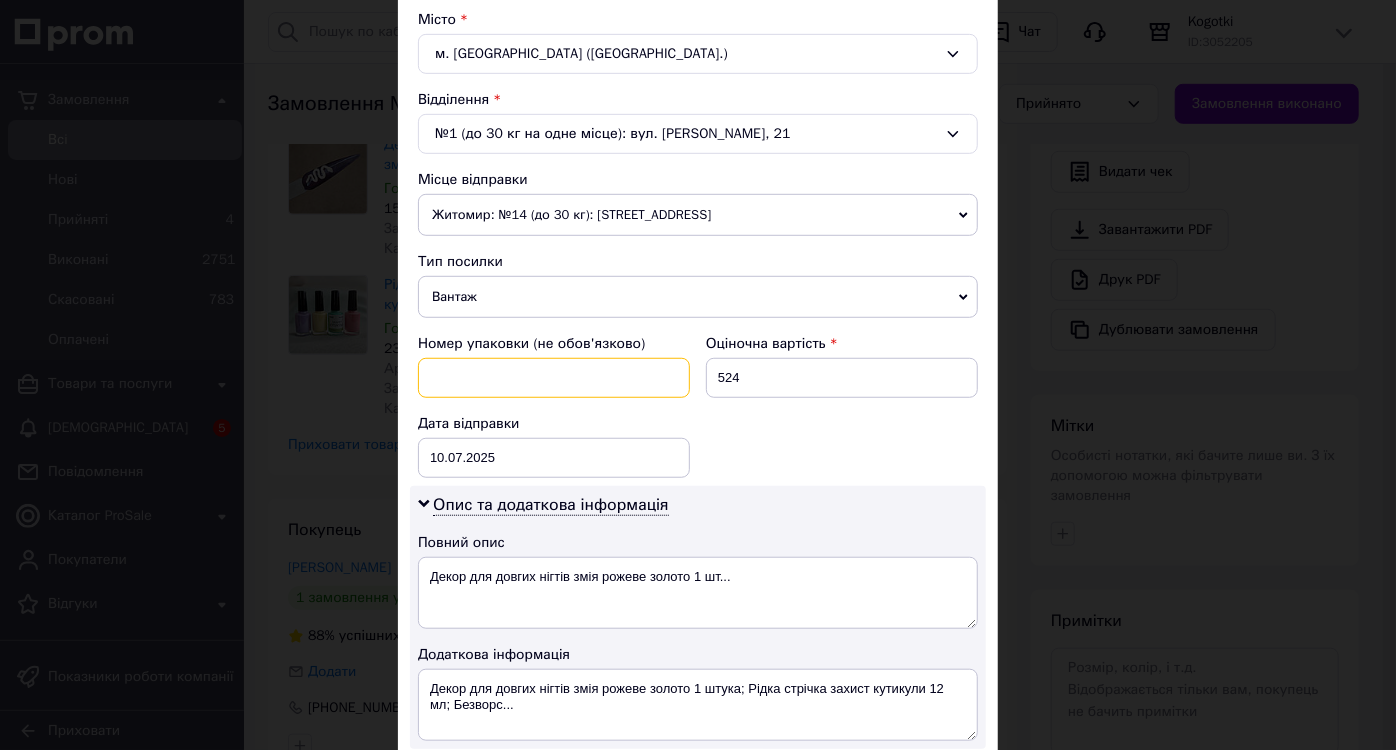 click at bounding box center [554, 378] 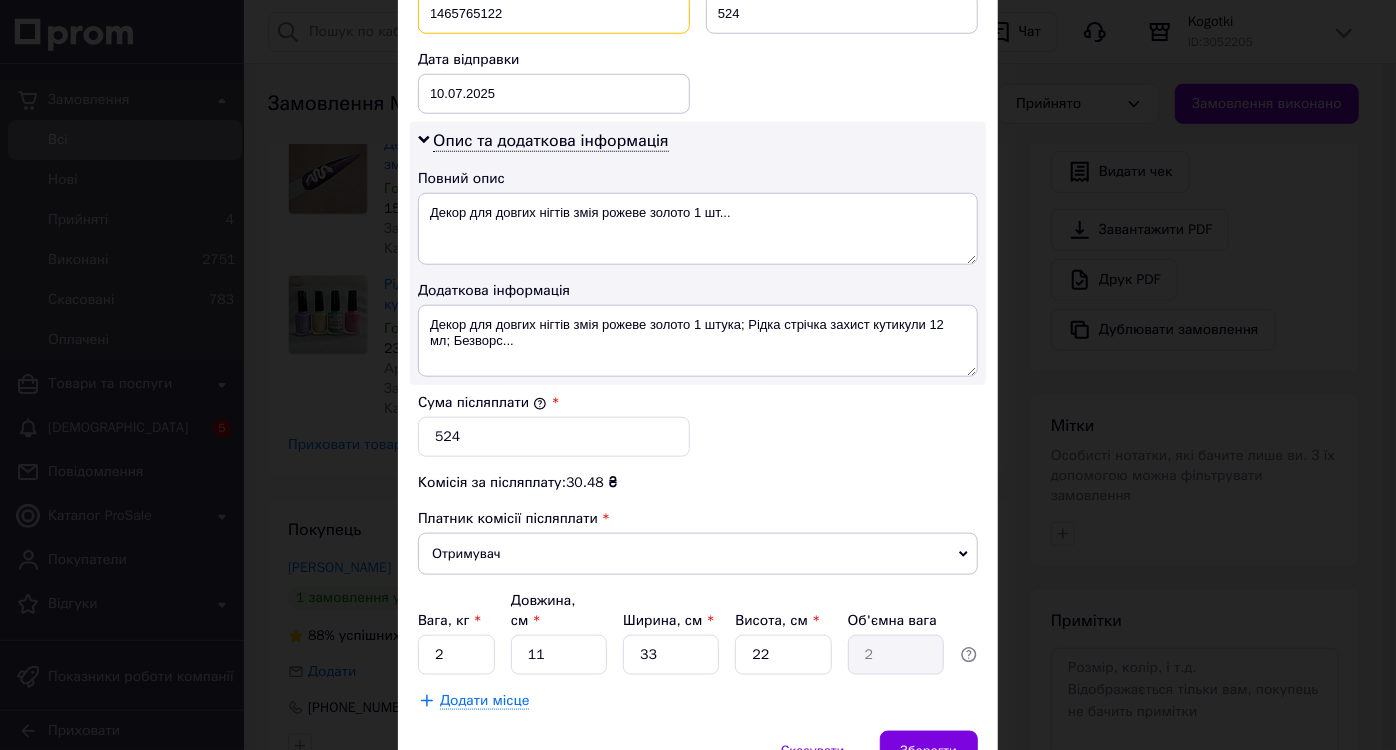 scroll, scrollTop: 989, scrollLeft: 0, axis: vertical 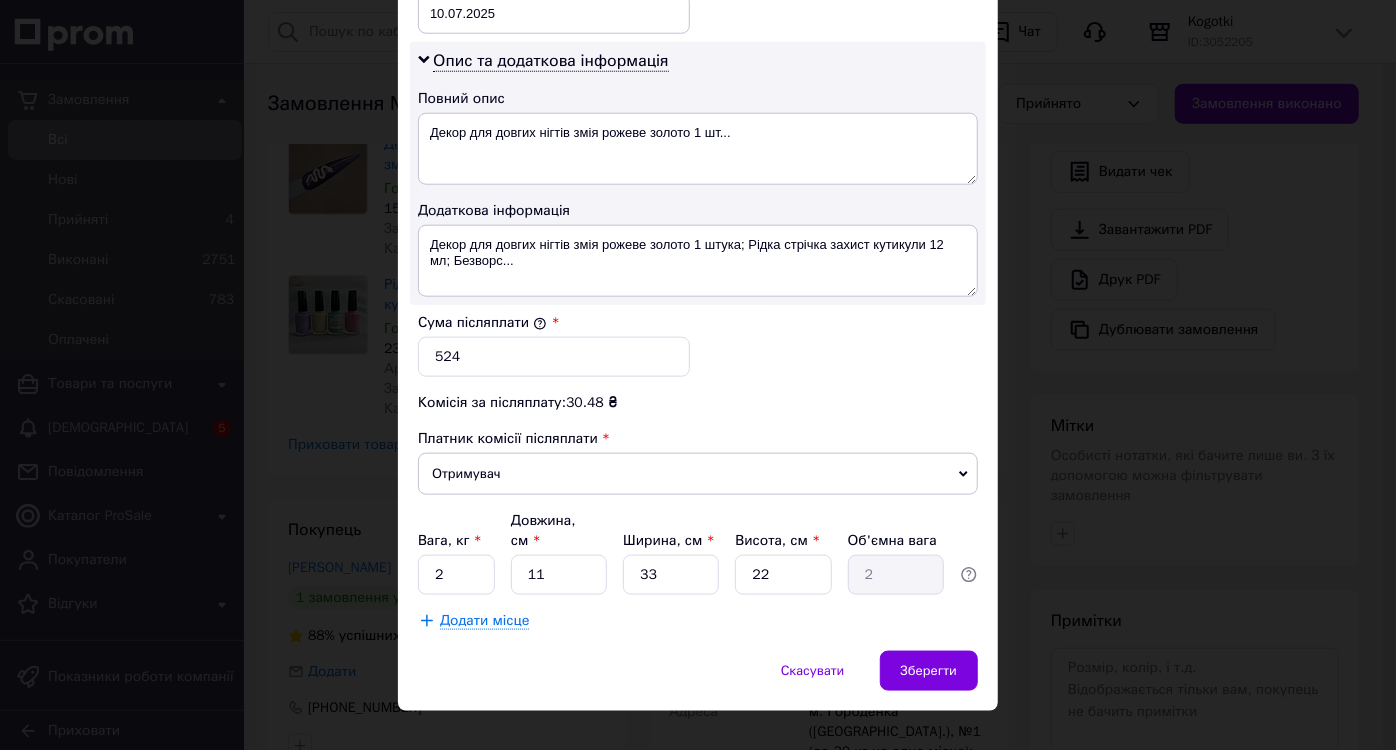 type on "1465765122" 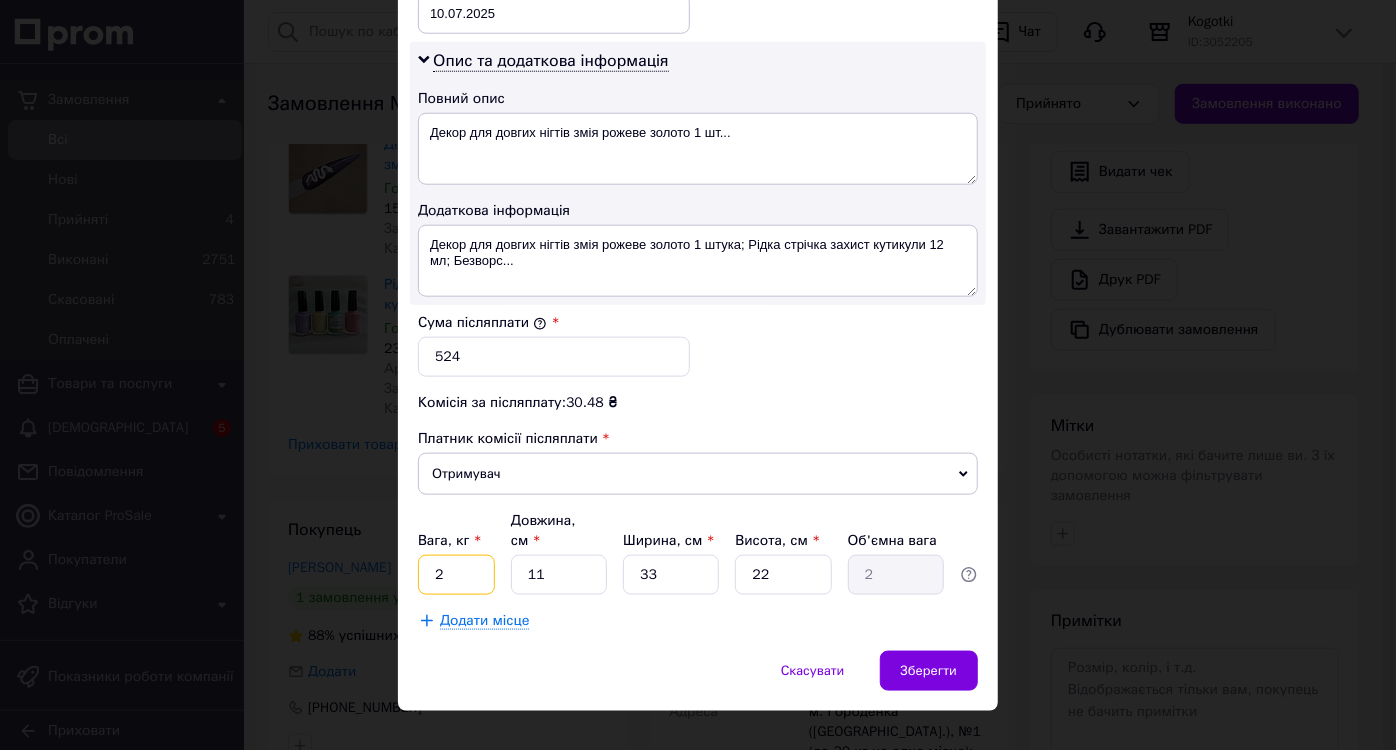 click on "2" at bounding box center [456, 575] 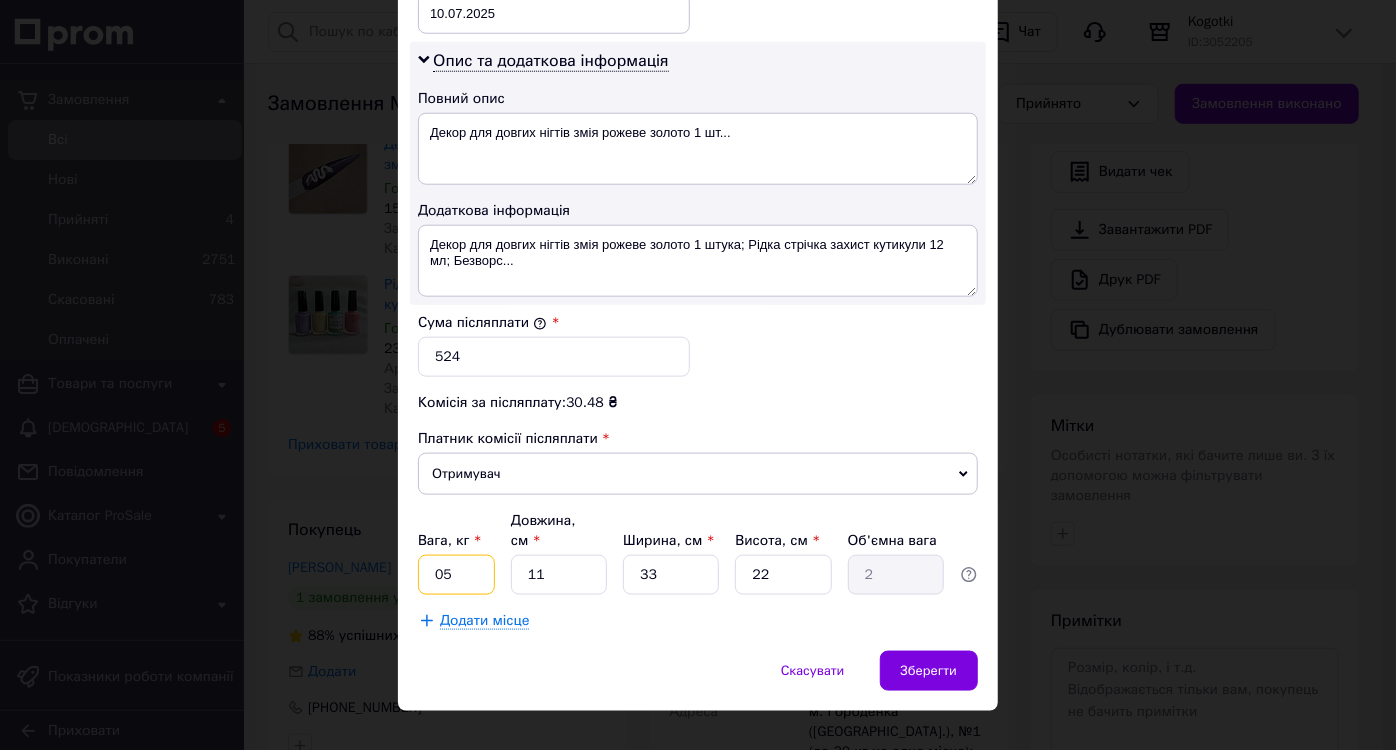 click on "05" at bounding box center (456, 575) 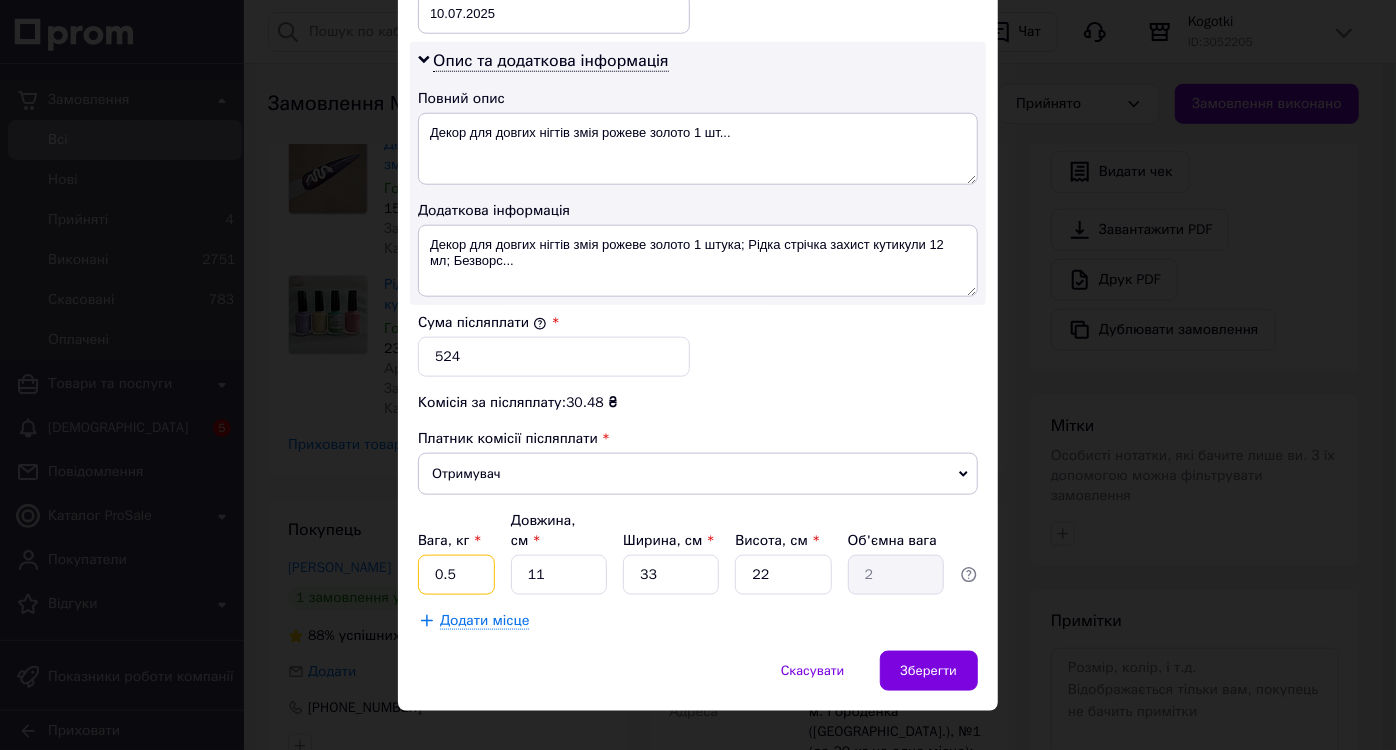 type on "0.5" 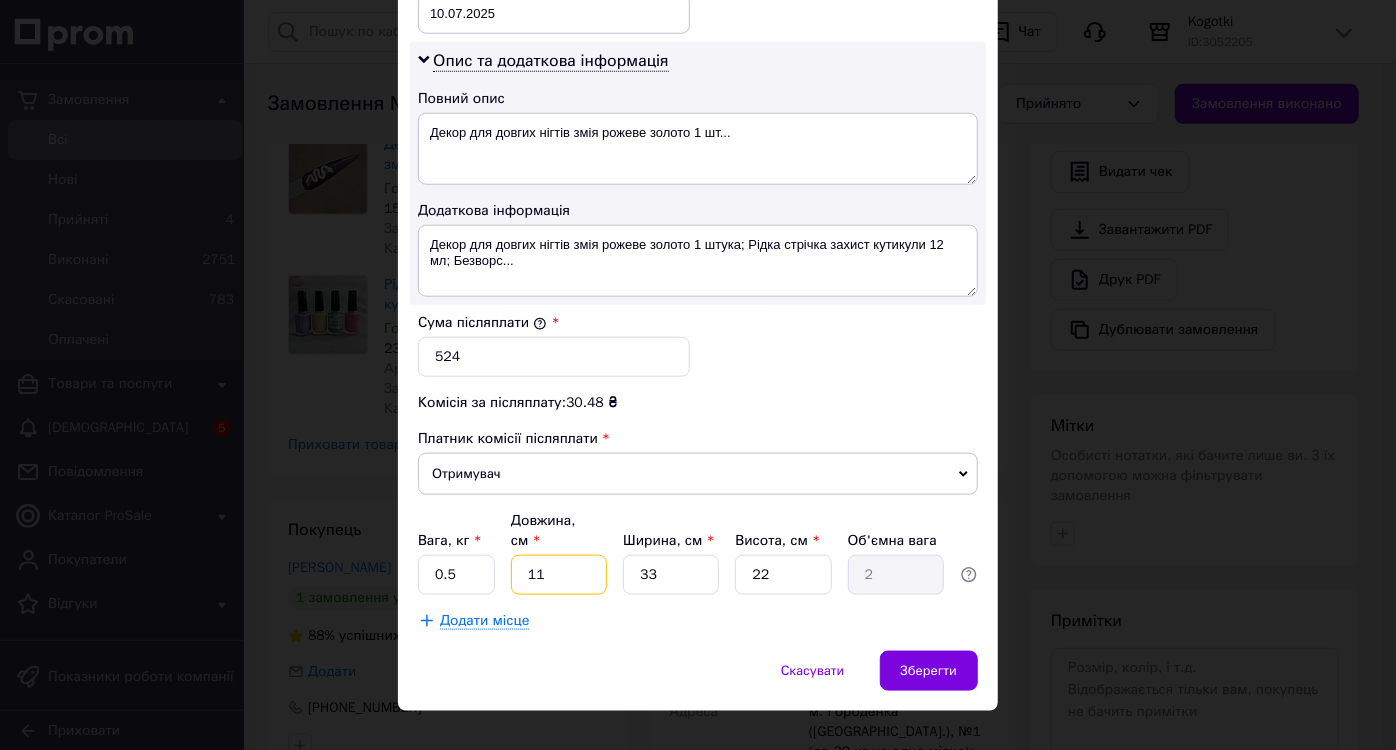 drag, startPoint x: 539, startPoint y: 540, endPoint x: 522, endPoint y: 533, distance: 18.384777 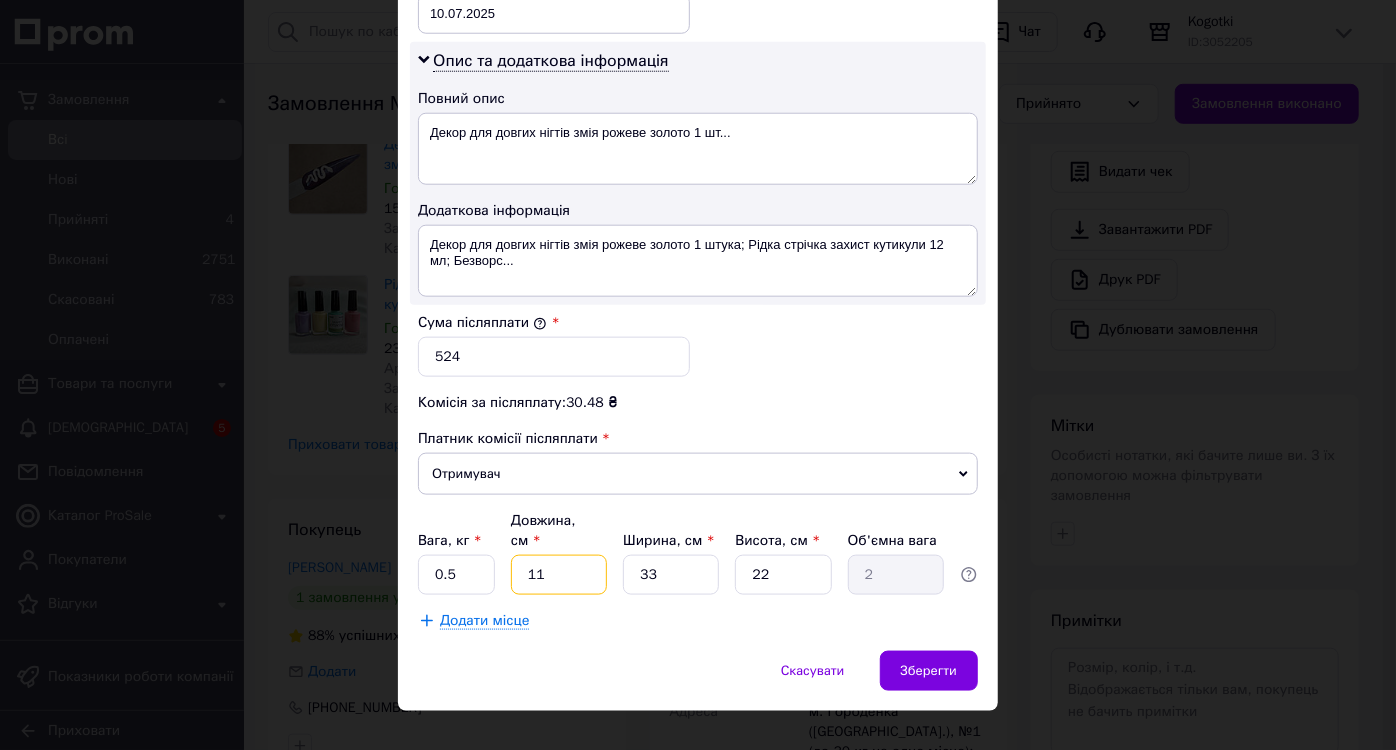 type on "2" 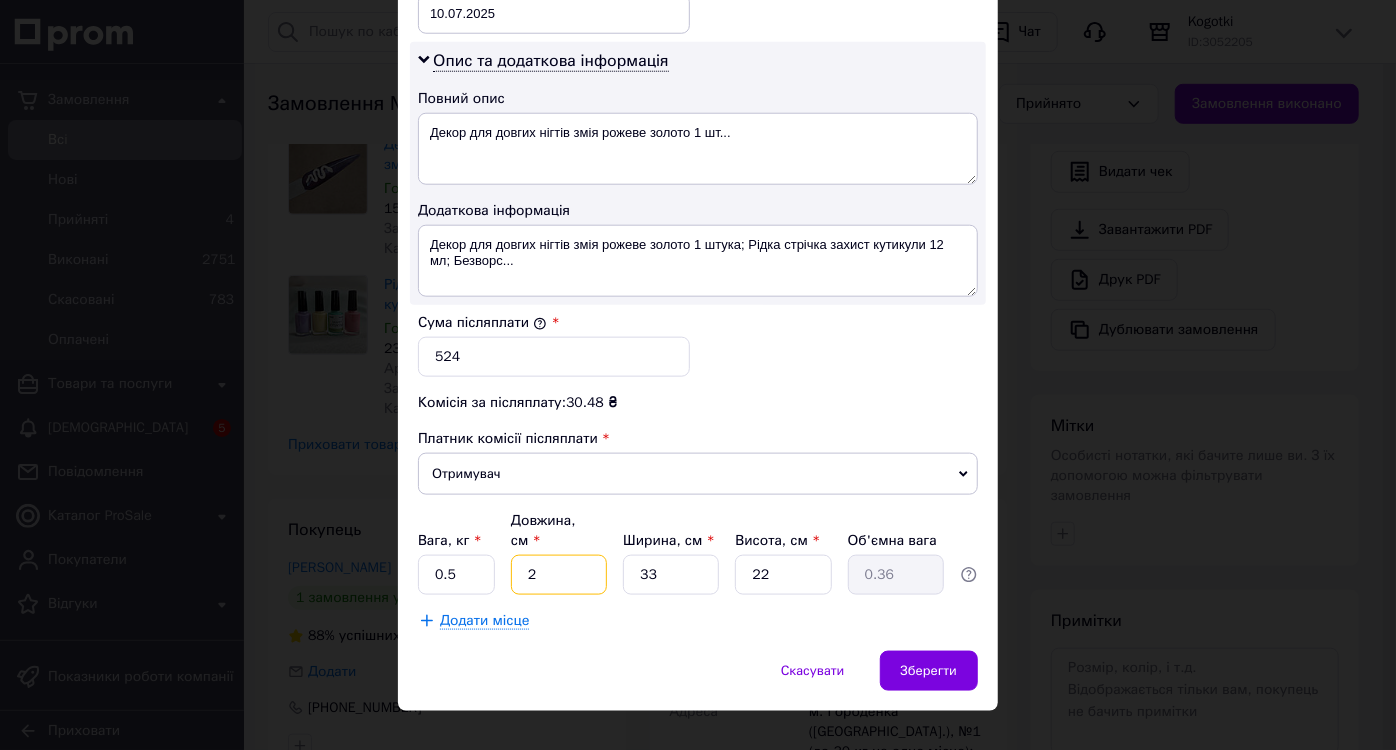 type on "24" 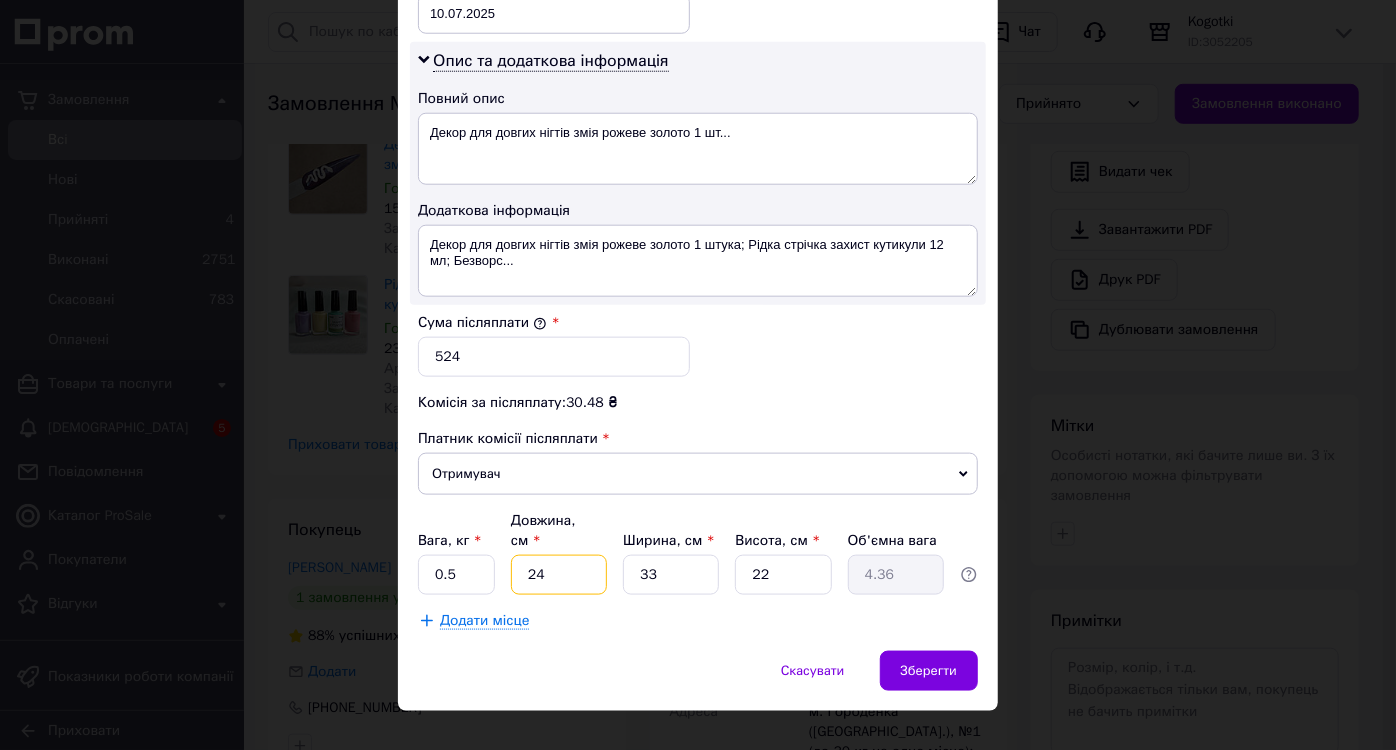type on "24" 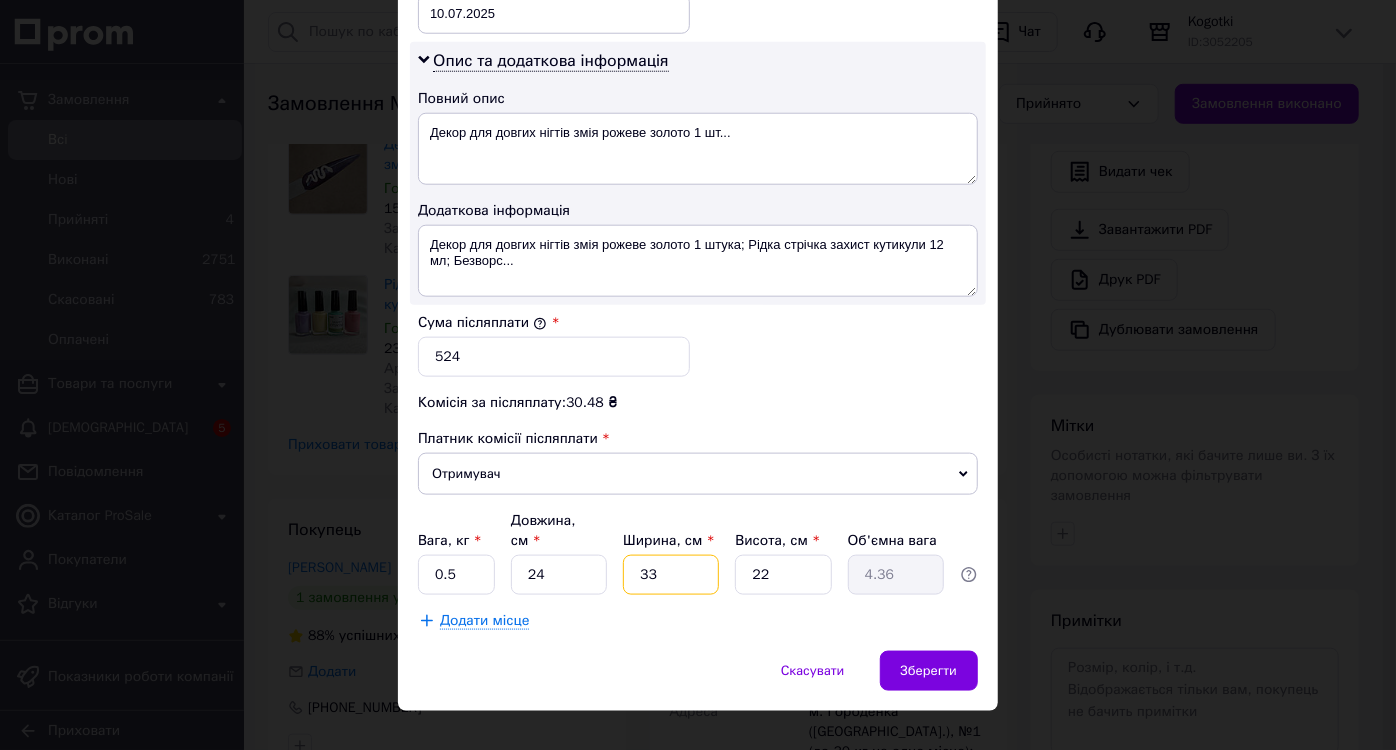 drag, startPoint x: 662, startPoint y: 548, endPoint x: 615, endPoint y: 556, distance: 47.67599 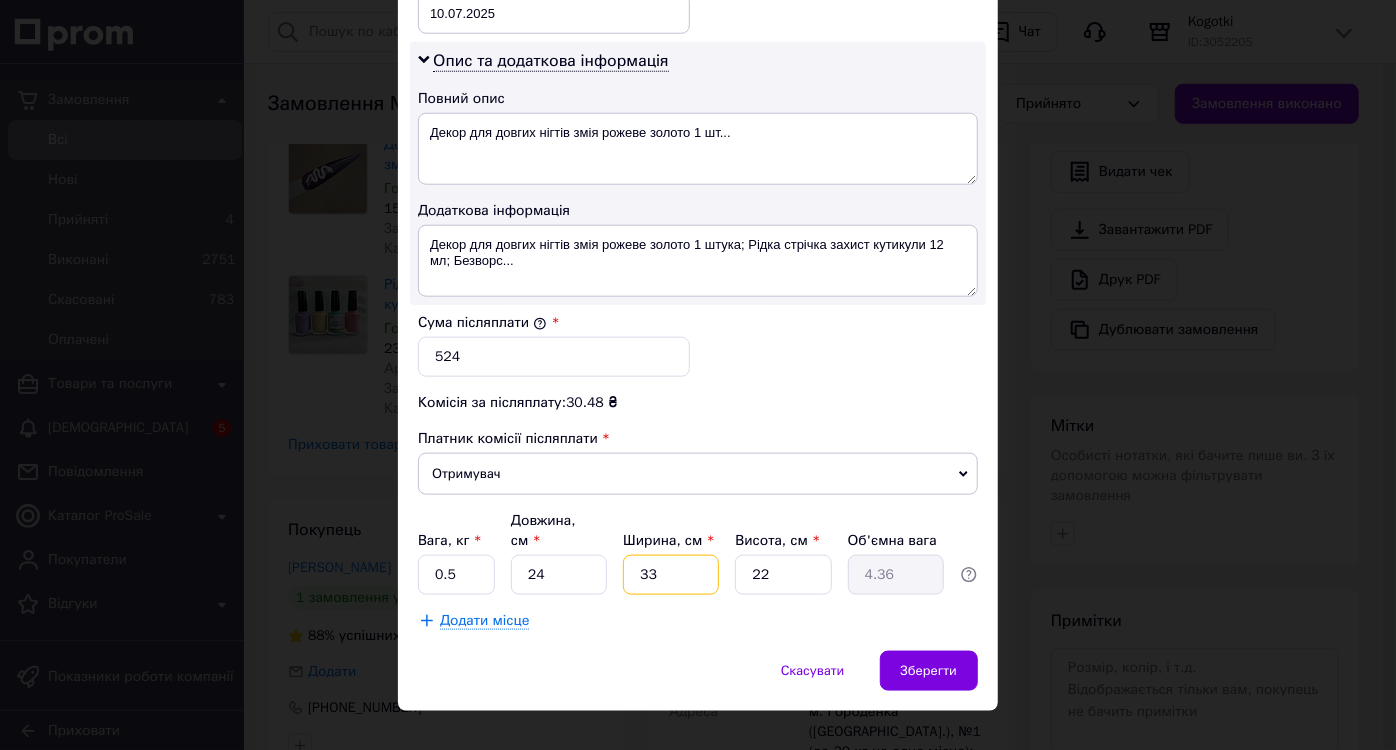 type on "1" 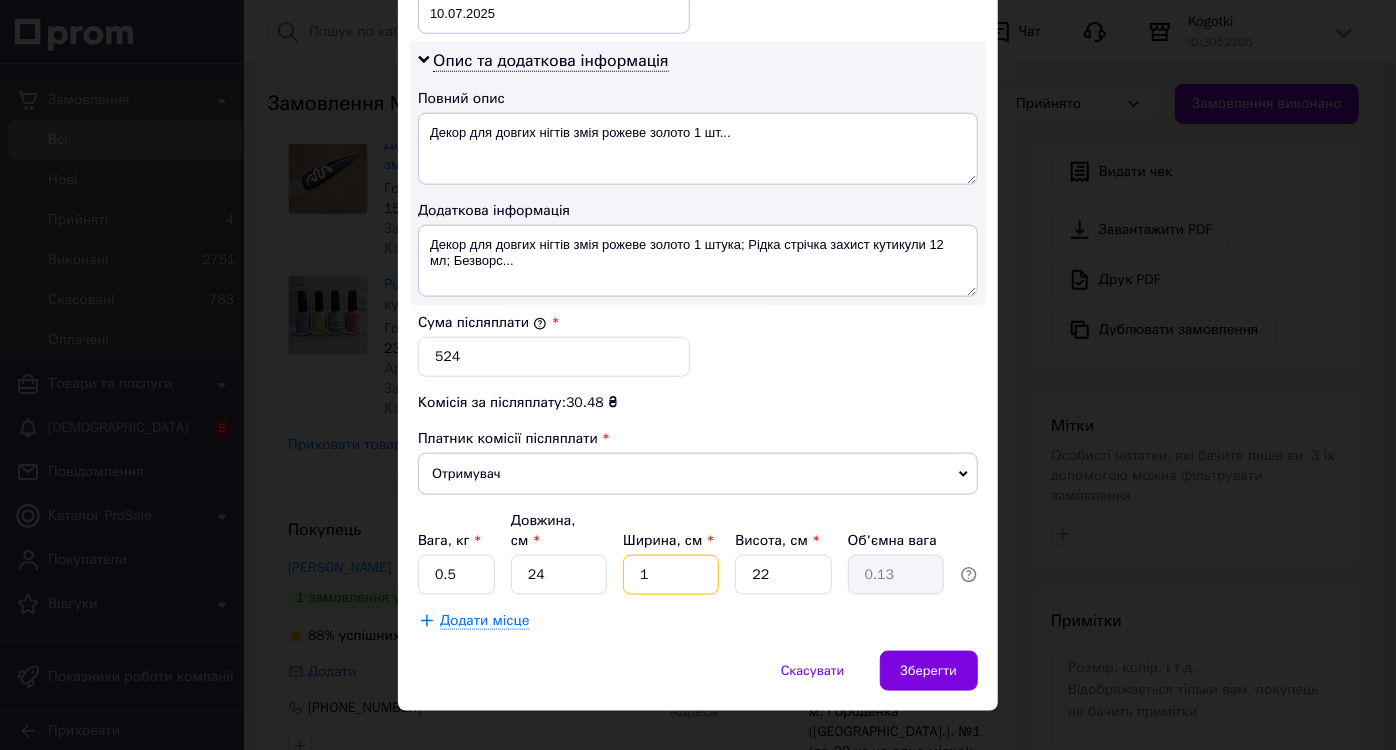 type on "16" 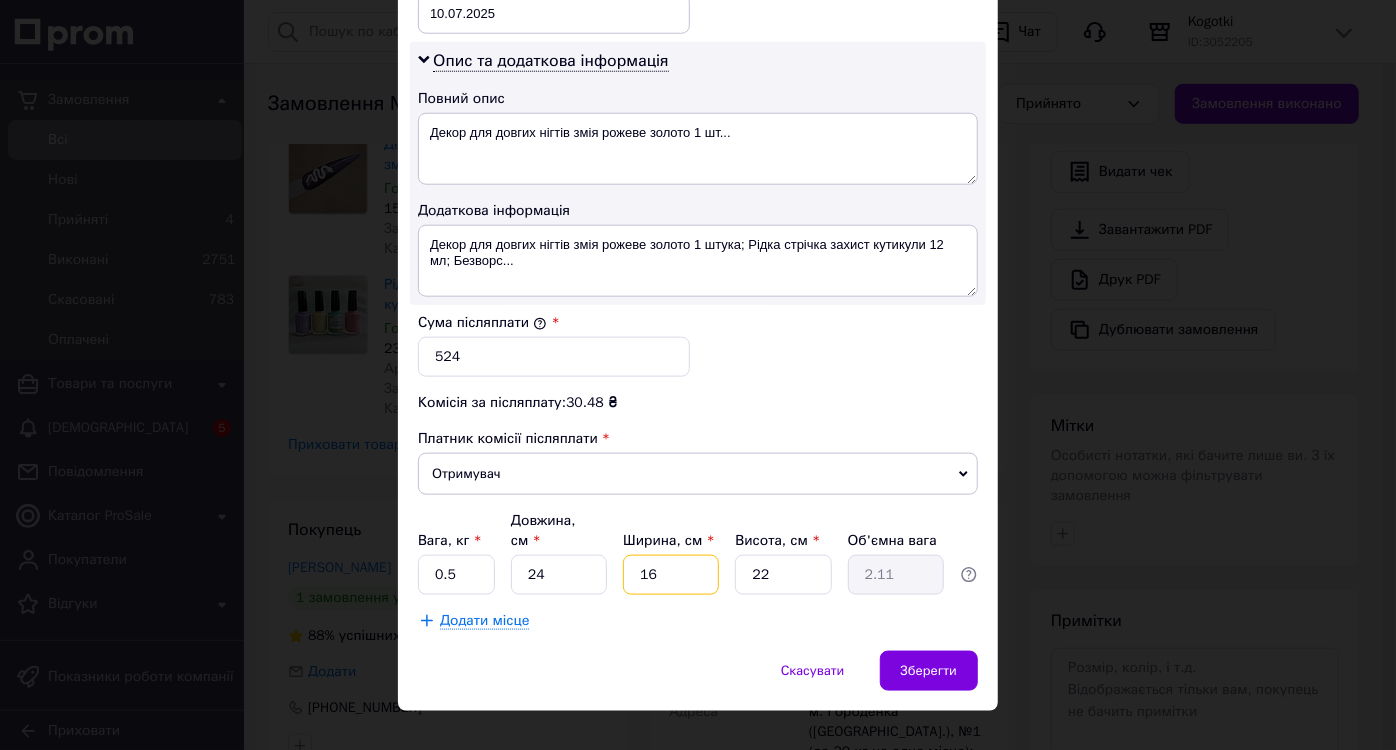 type on "16" 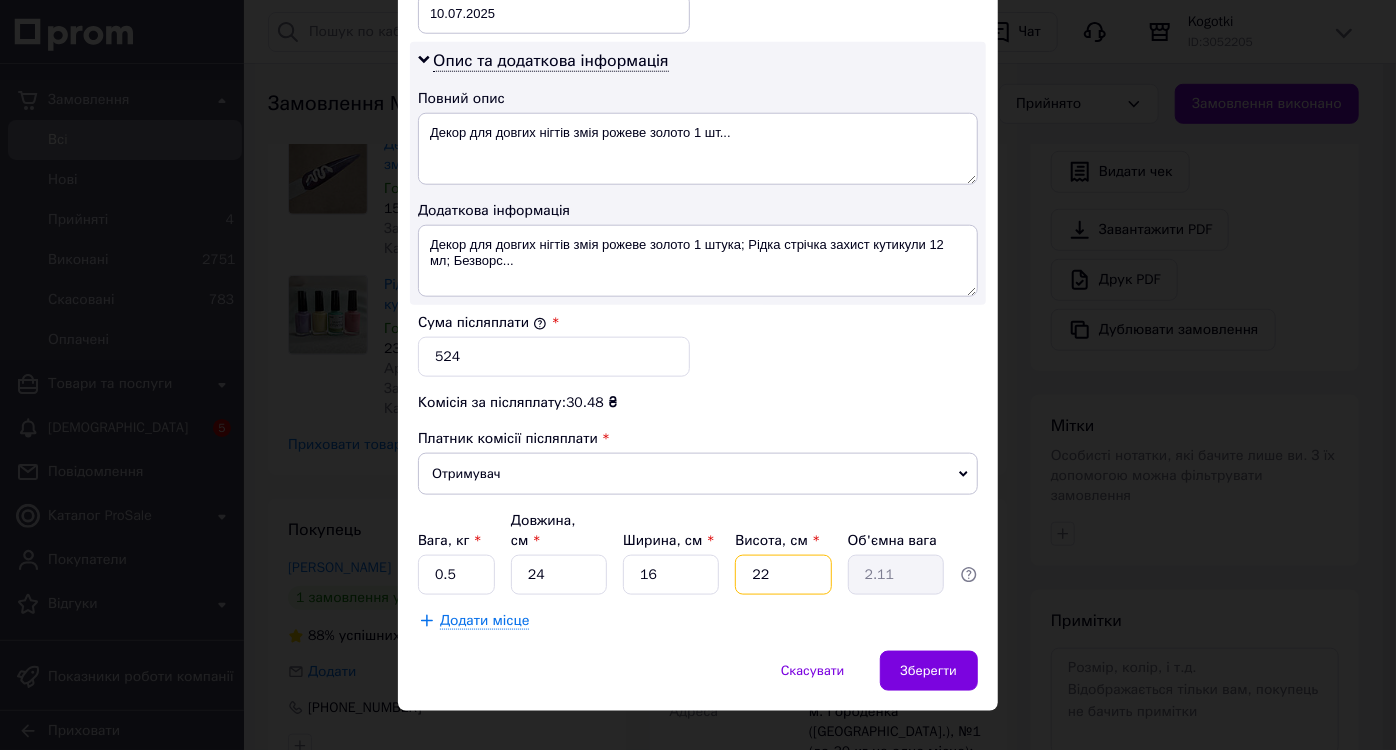 drag, startPoint x: 776, startPoint y: 550, endPoint x: 738, endPoint y: 546, distance: 38.209946 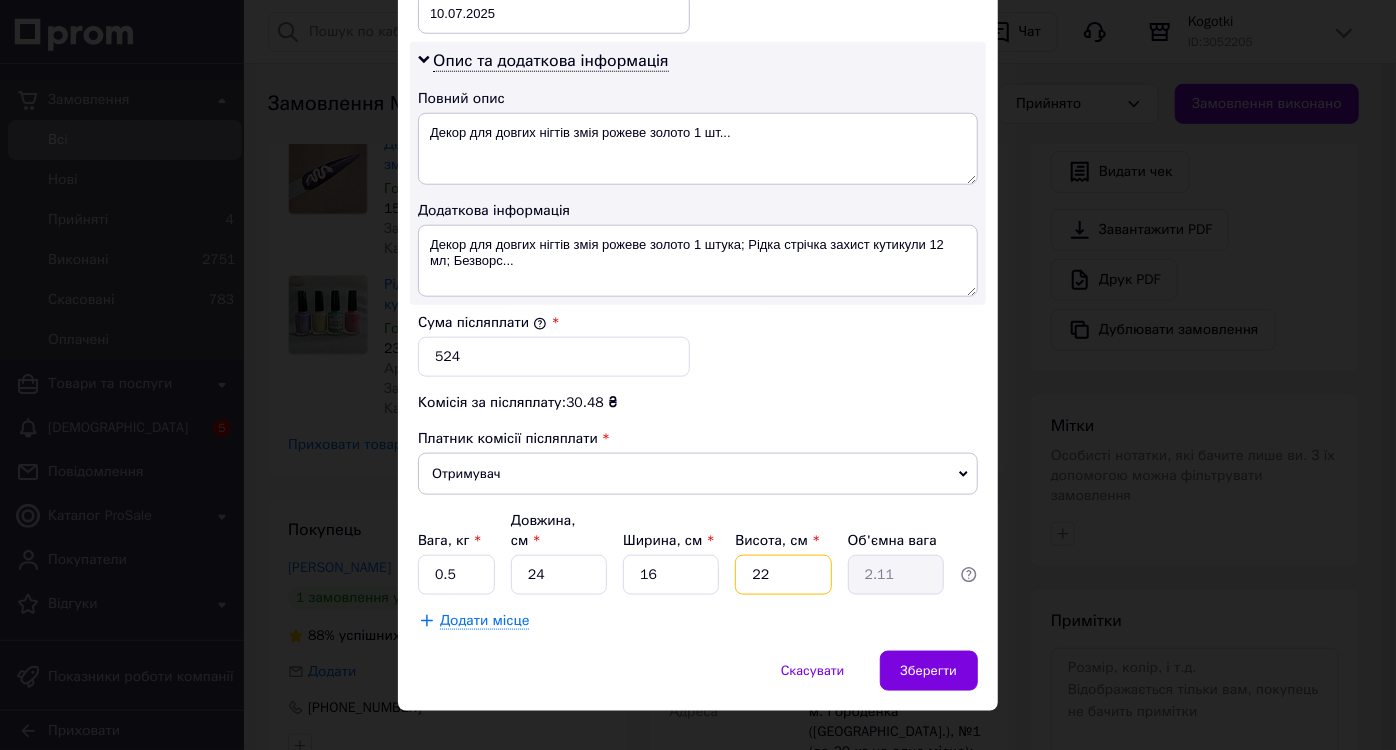 type on "9" 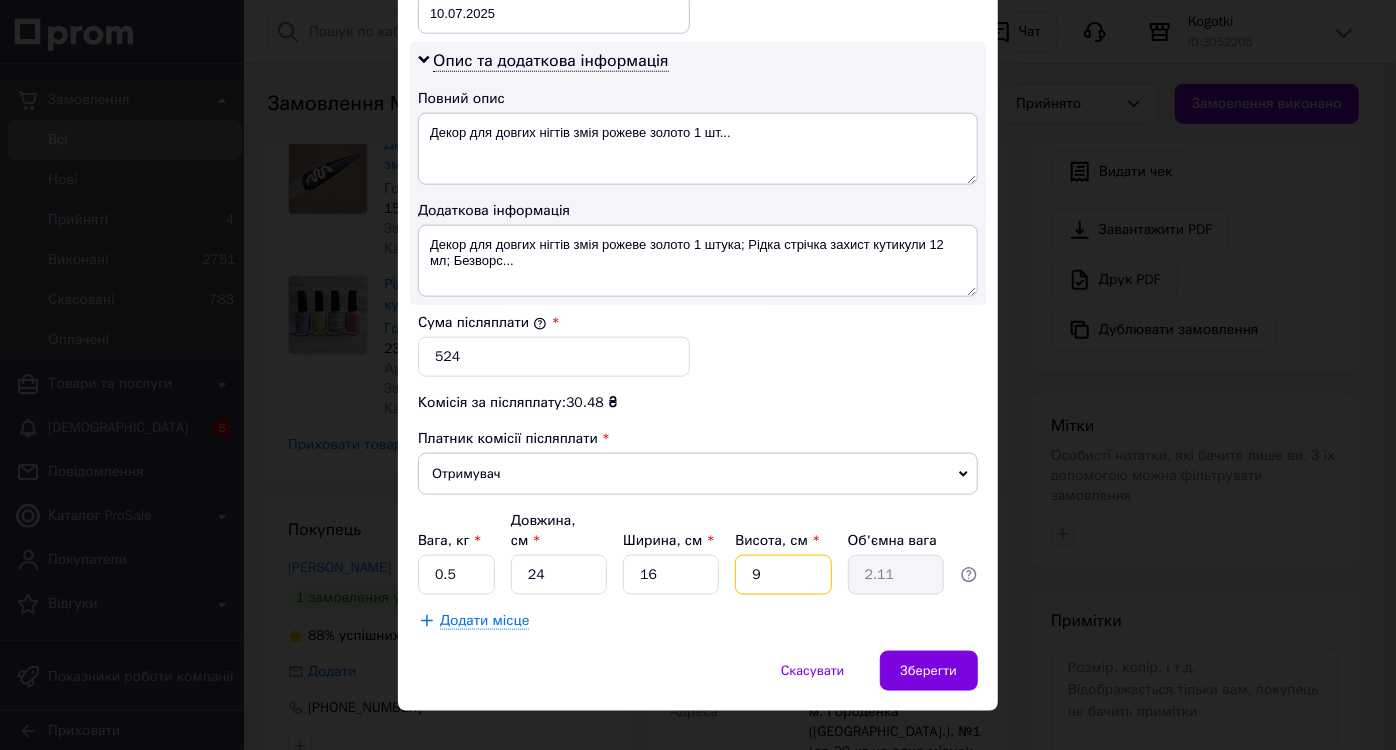 type on "0.86" 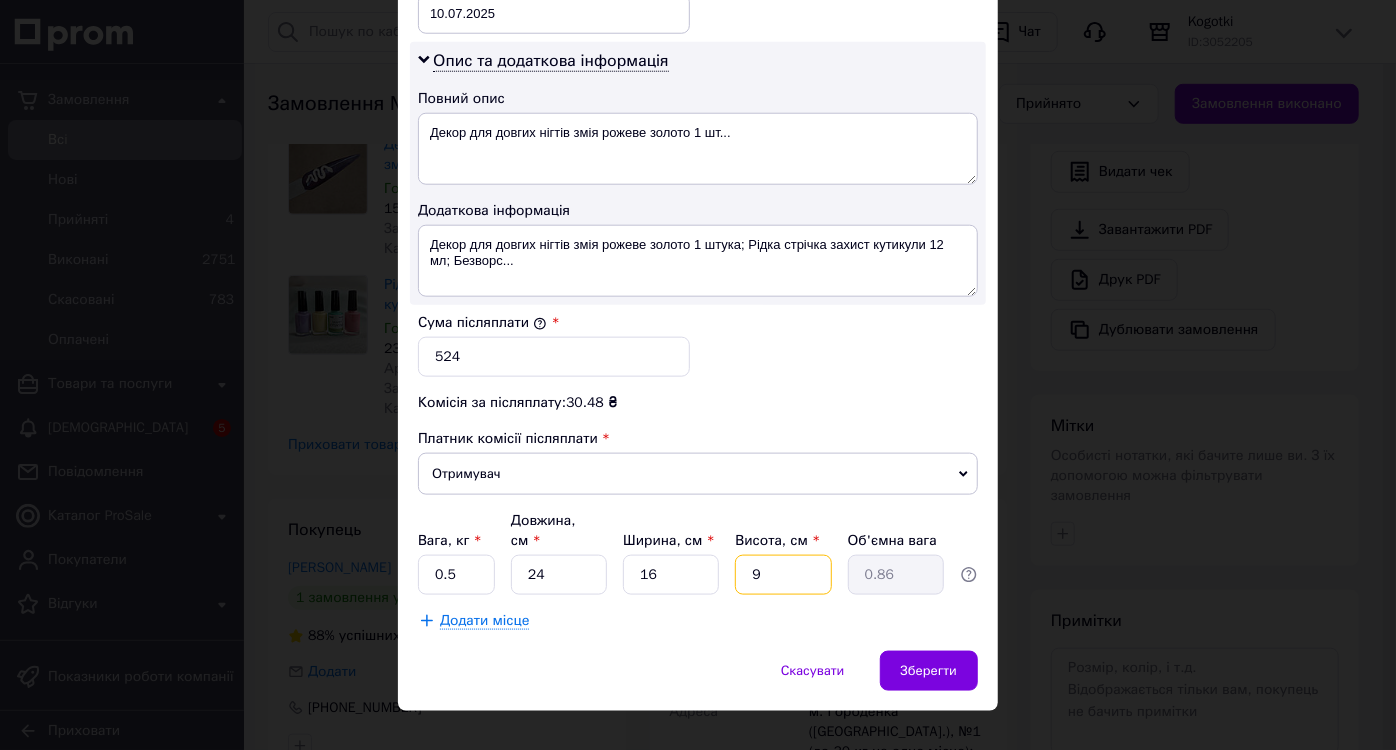 type on "9" 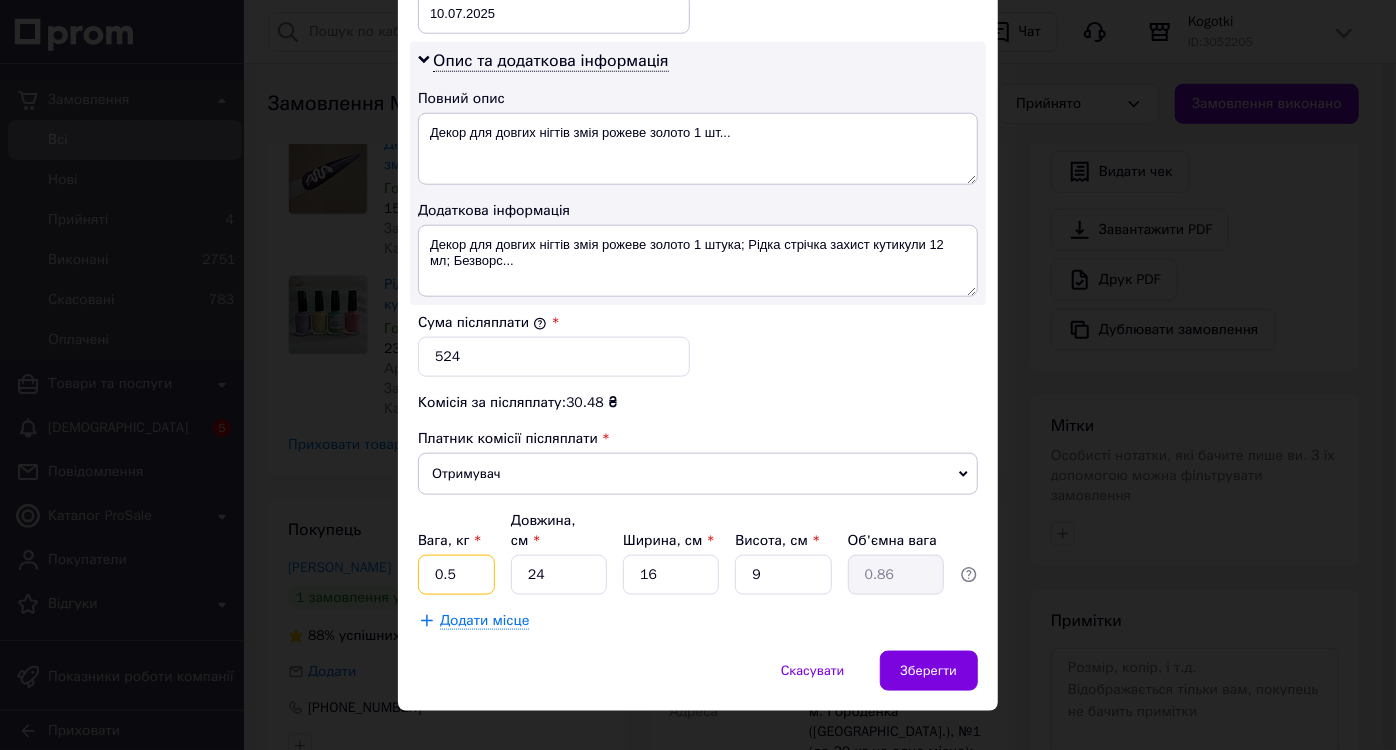click on "0.5" at bounding box center [456, 575] 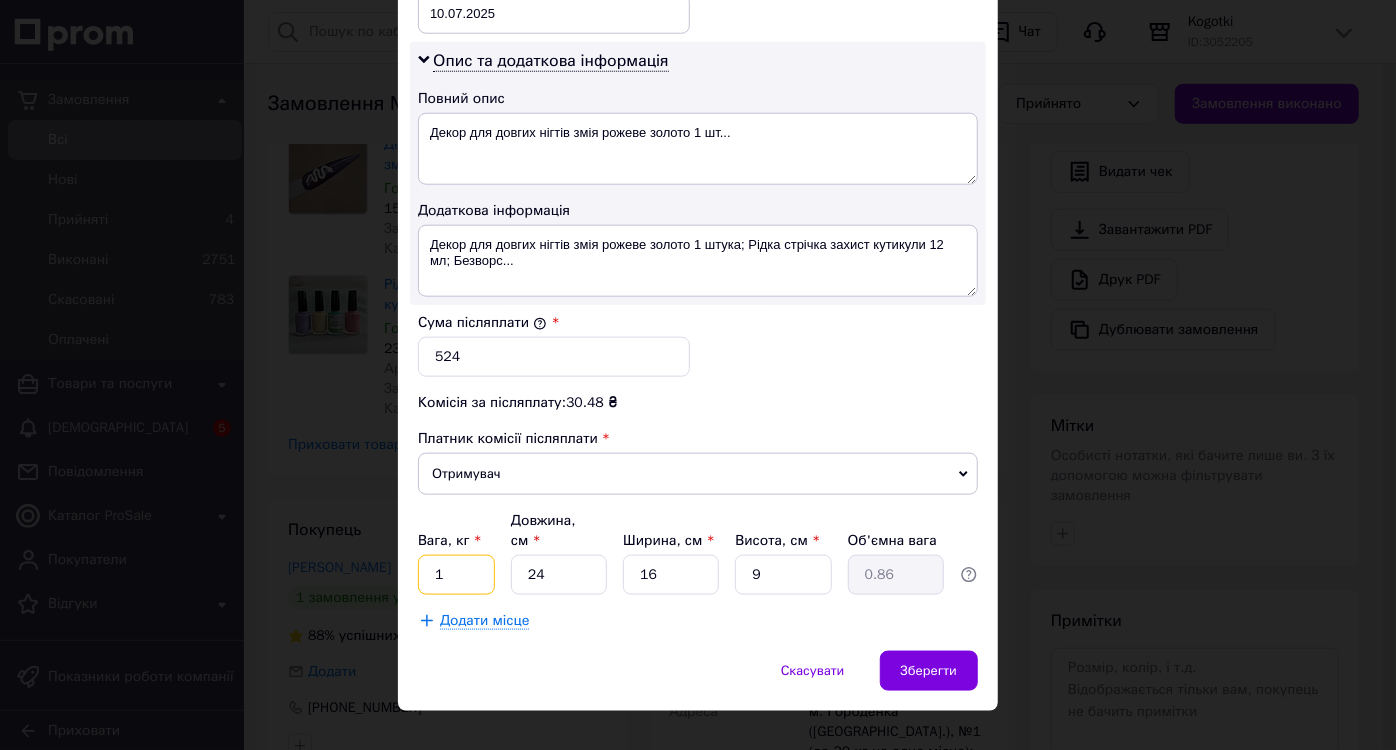 type on "1" 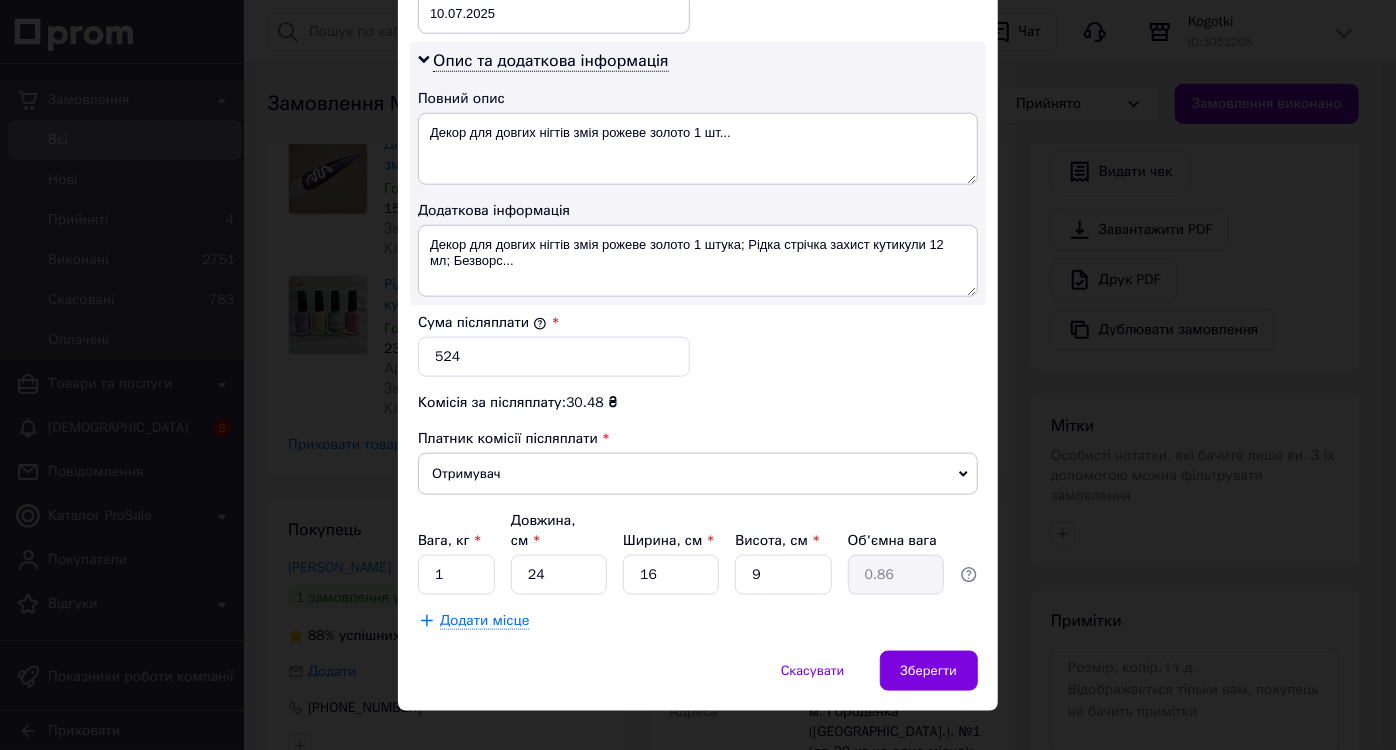 click on "Спосіб доставки Нова Пошта (платна) Платник Отримувач Відправник Прізвище отримувача [PERSON_NAME] Ім'я отримувача [PERSON_NAME] батькові отримувача Телефон отримувача [PHONE_NUMBER] Тип доставки У відділенні Кур'єром В поштоматі Місто м. [GEOGRAPHIC_DATA] ([GEOGRAPHIC_DATA].) Відділення №1 (до 30 кг на одне місце): вул. [PERSON_NAME], 21 Місце відправки Житомир: №14 (до 30 кг): [GEOGRAPHIC_DATA], 10 Немає збігів. Спробуйте змінити умови пошуку Додати ще місце відправки Тип посилки Вантаж Документи Номер упаковки (не обов'язково) 1465765122 Оціночна вартість 524 Дата відправки [DATE] < 2025 > < > Пн" at bounding box center [698, -104] 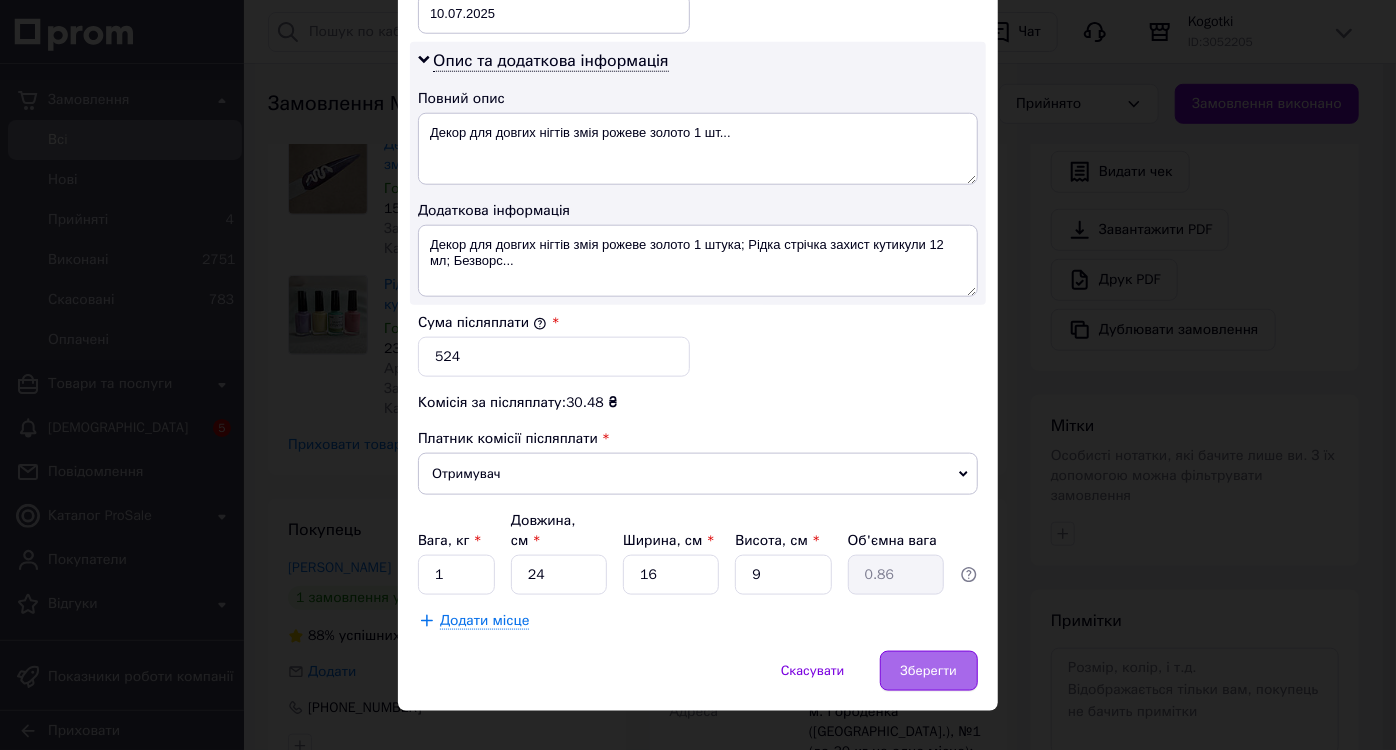 click on "Зберегти" at bounding box center [929, 671] 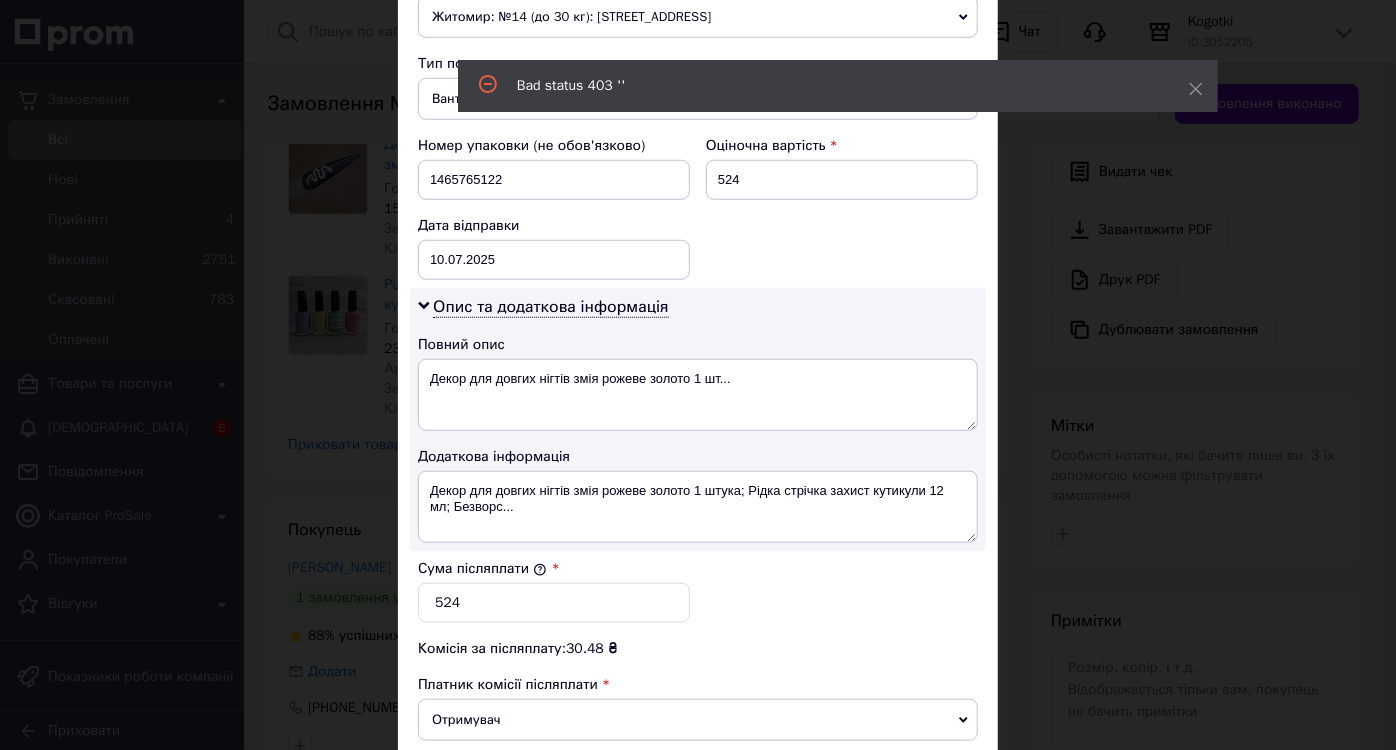 scroll, scrollTop: 717, scrollLeft: 0, axis: vertical 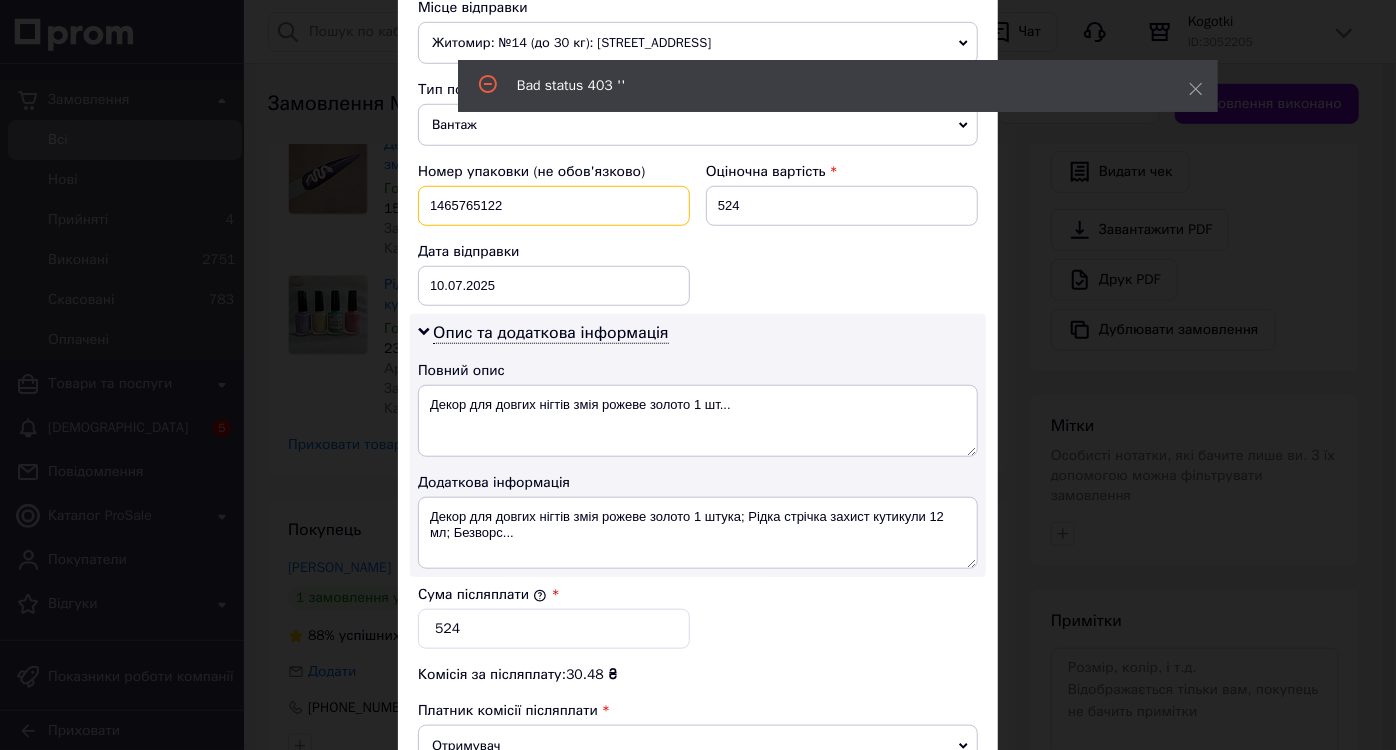 drag, startPoint x: 508, startPoint y: 202, endPoint x: 407, endPoint y: 214, distance: 101.71037 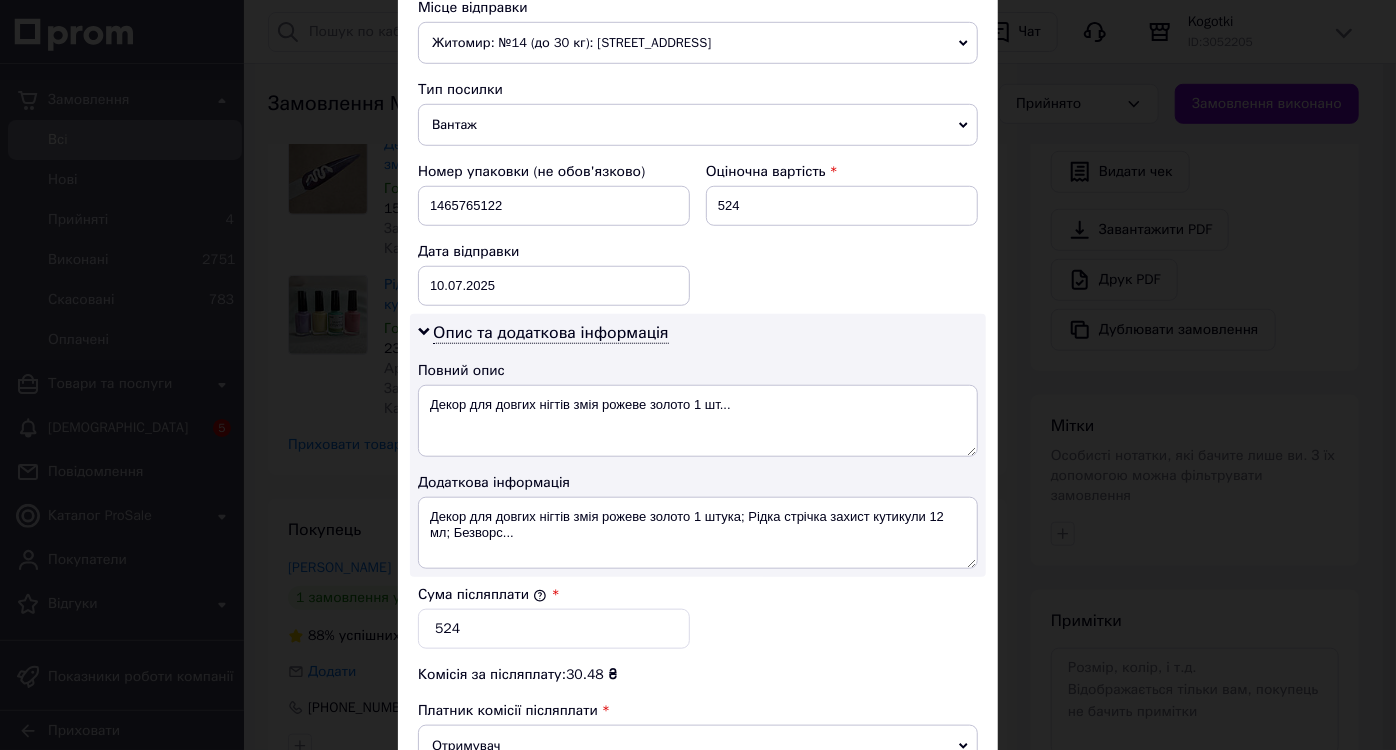 click on "× Редагування доставки Спосіб доставки Нова Пошта (платна) Платник Отримувач Відправник Прізвище отримувача [PERSON_NAME] Ім'я отримувача [PERSON_NAME] батькові отримувача Телефон отримувача [PHONE_NUMBER] Тип доставки У відділенні Кур'єром В поштоматі Місто м. [GEOGRAPHIC_DATA] ([GEOGRAPHIC_DATA].) Відділення №1 (до 30 кг на одне місце): вул. [PERSON_NAME], 21 Місце відправки Житомир: №14 (до 30 кг): [GEOGRAPHIC_DATA], 10 Немає збігів. Спробуйте змінити умови пошуку Додати ще місце відправки Тип посилки Вантаж Документи Номер упаковки (не обов'язково) 1465765122 Оціночна вартість 524 [DATE] < >" at bounding box center [698, 375] 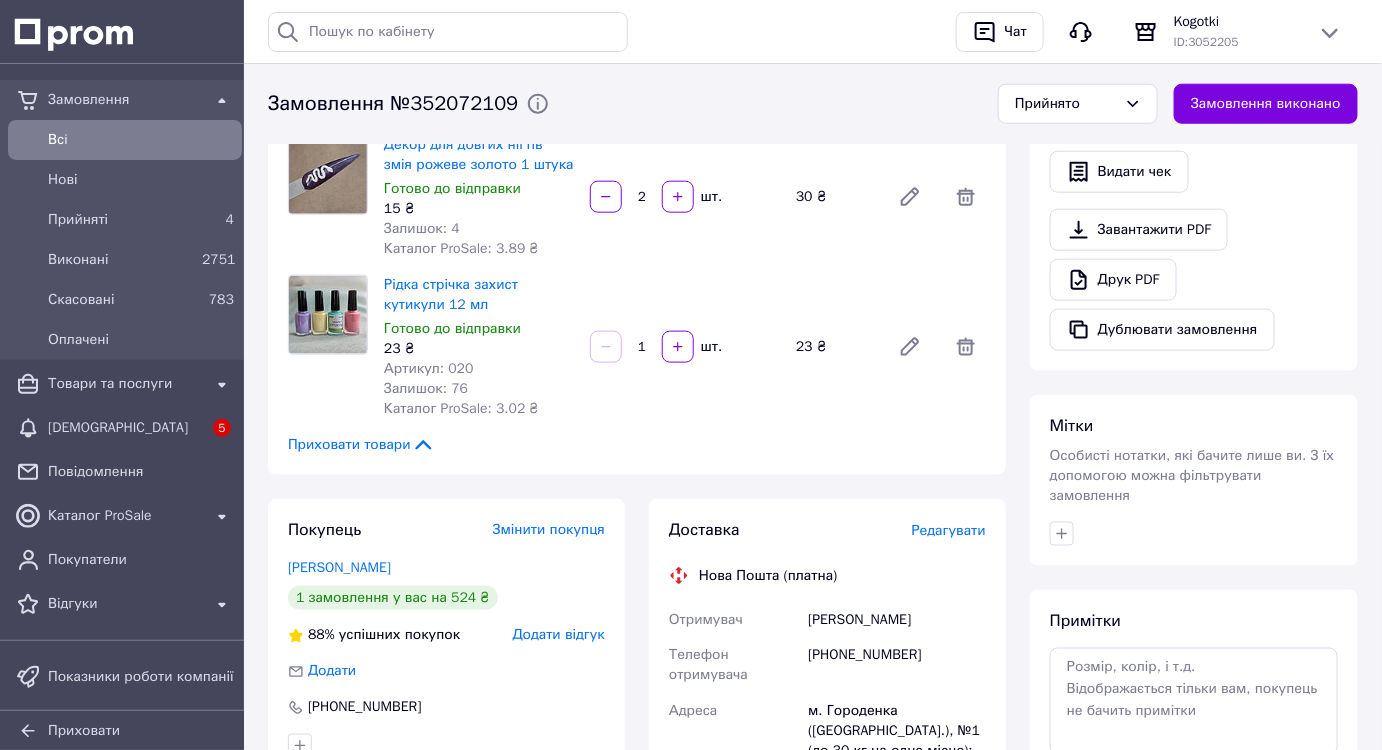 click on "Редагувати" at bounding box center (949, 530) 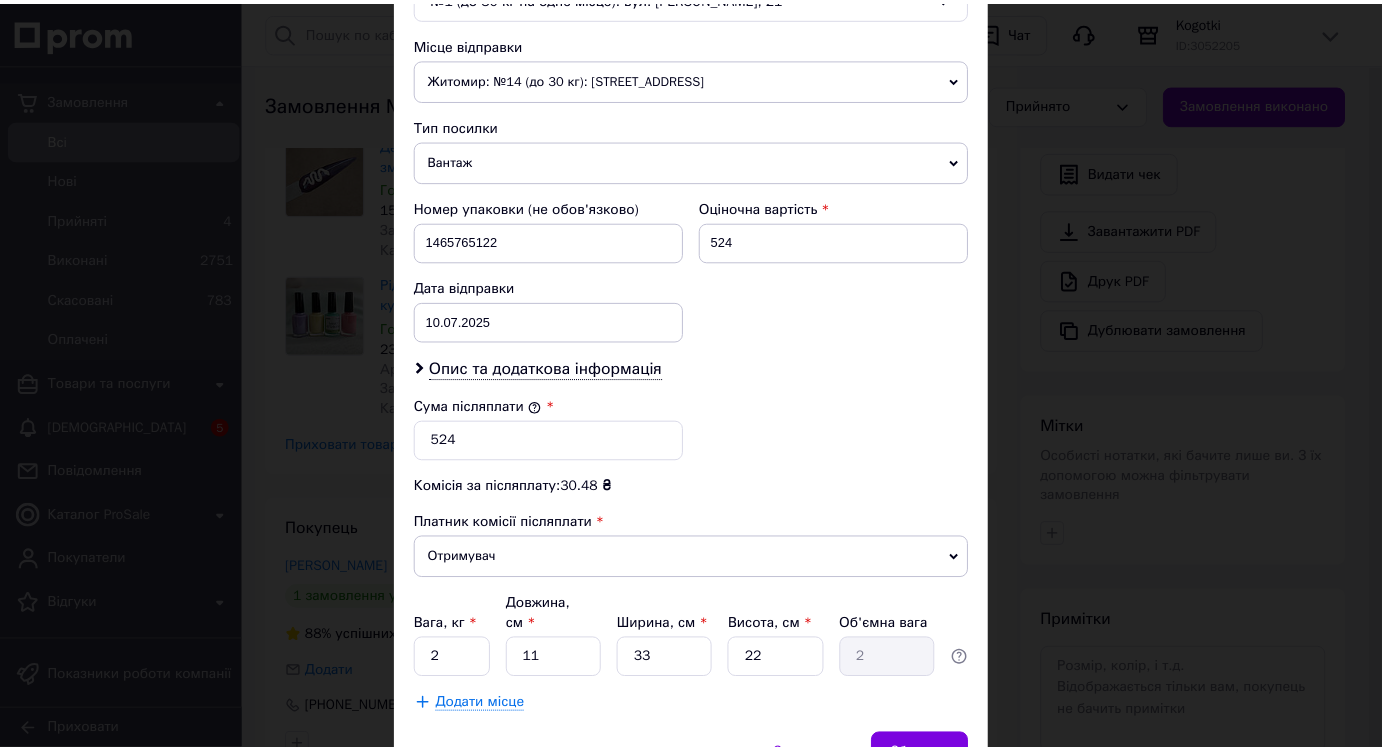 scroll, scrollTop: 727, scrollLeft: 0, axis: vertical 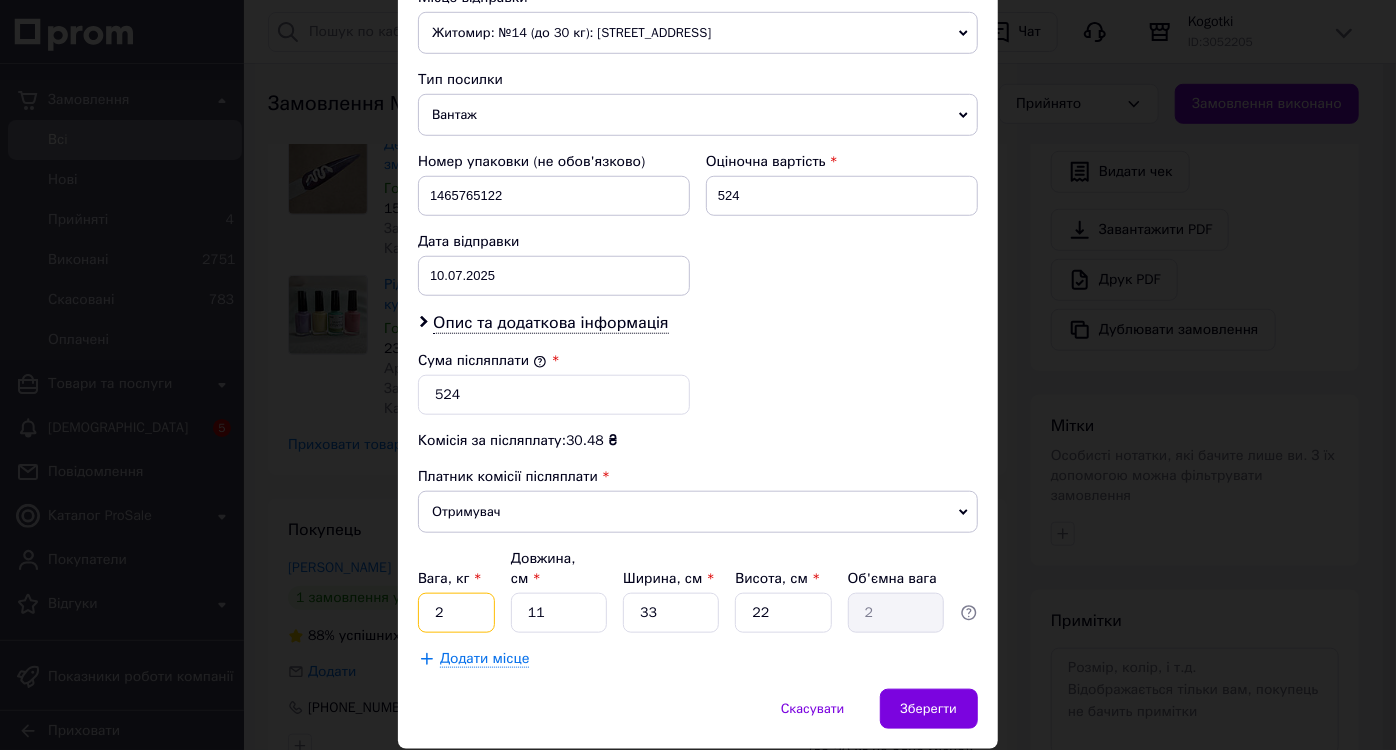 drag, startPoint x: 463, startPoint y: 591, endPoint x: 422, endPoint y: 585, distance: 41.4367 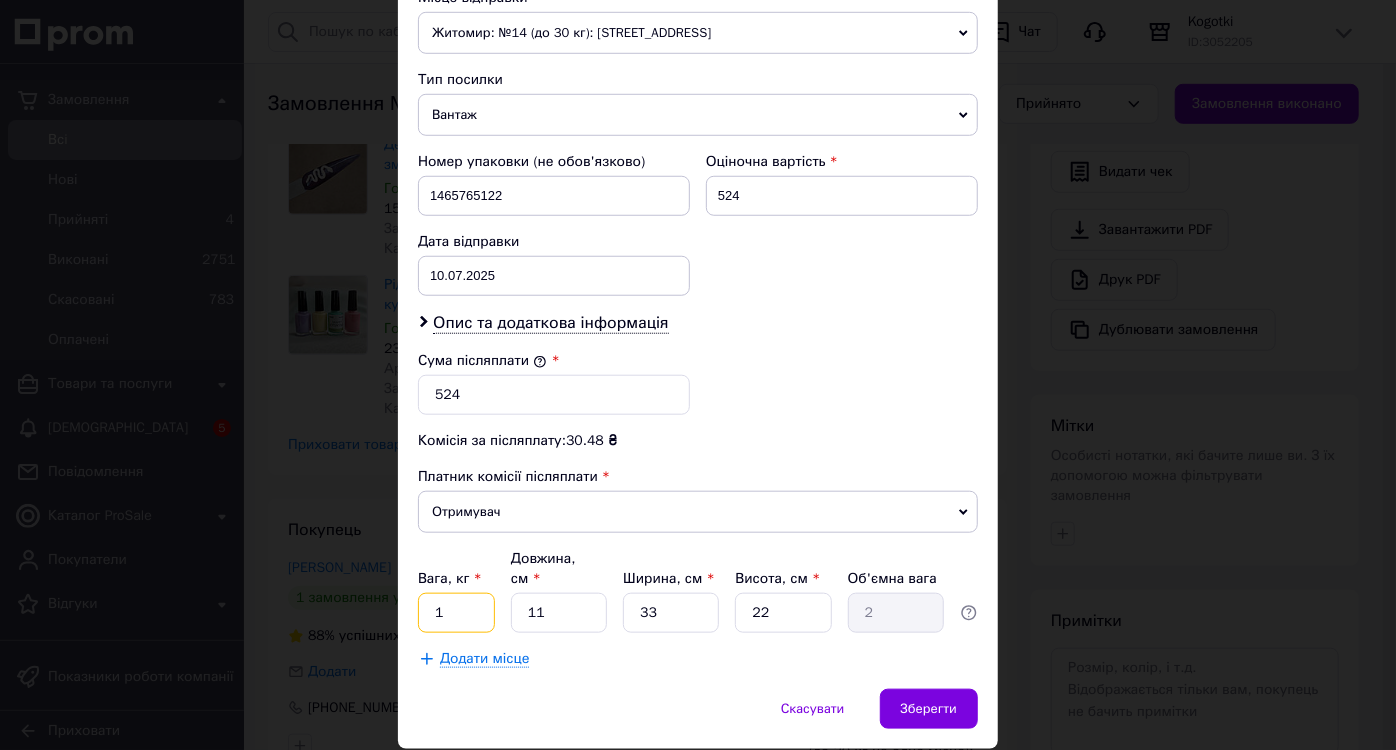 type on "1" 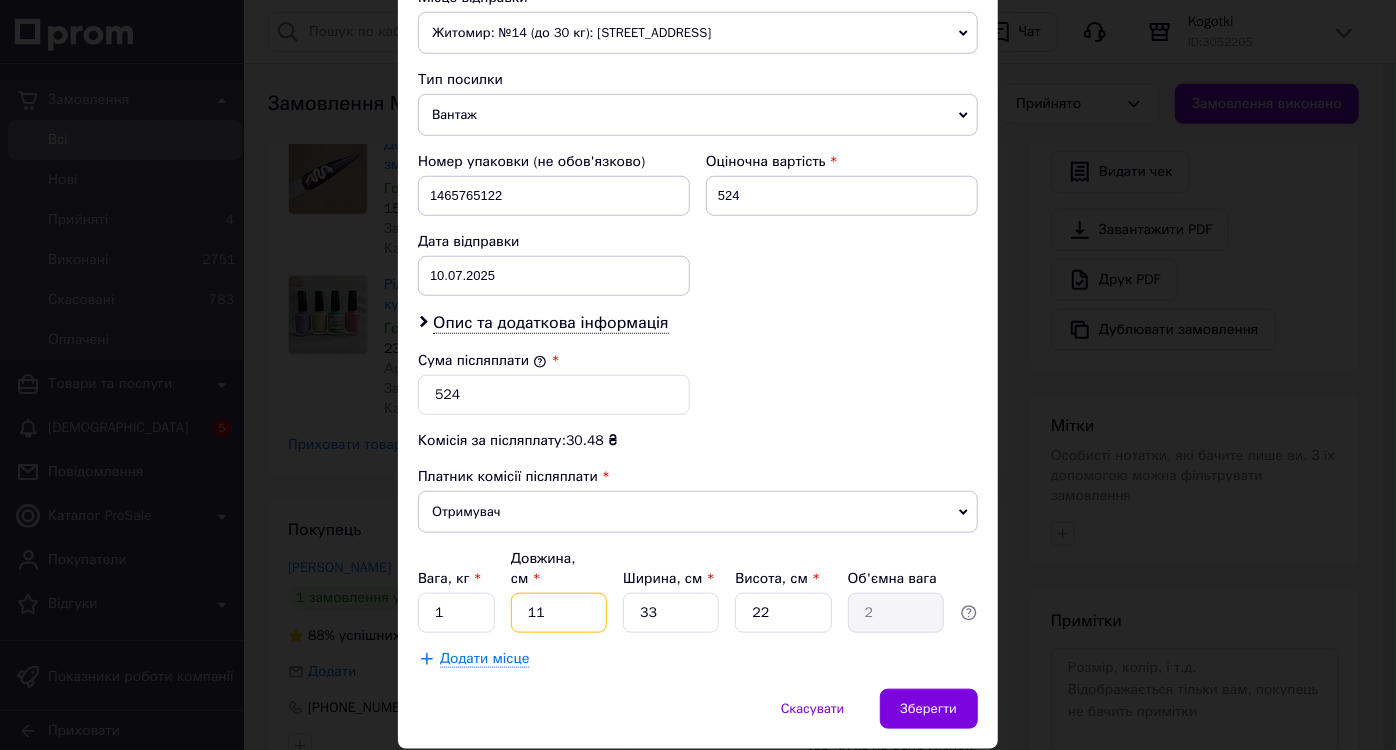 drag, startPoint x: 544, startPoint y: 592, endPoint x: 524, endPoint y: 583, distance: 21.931713 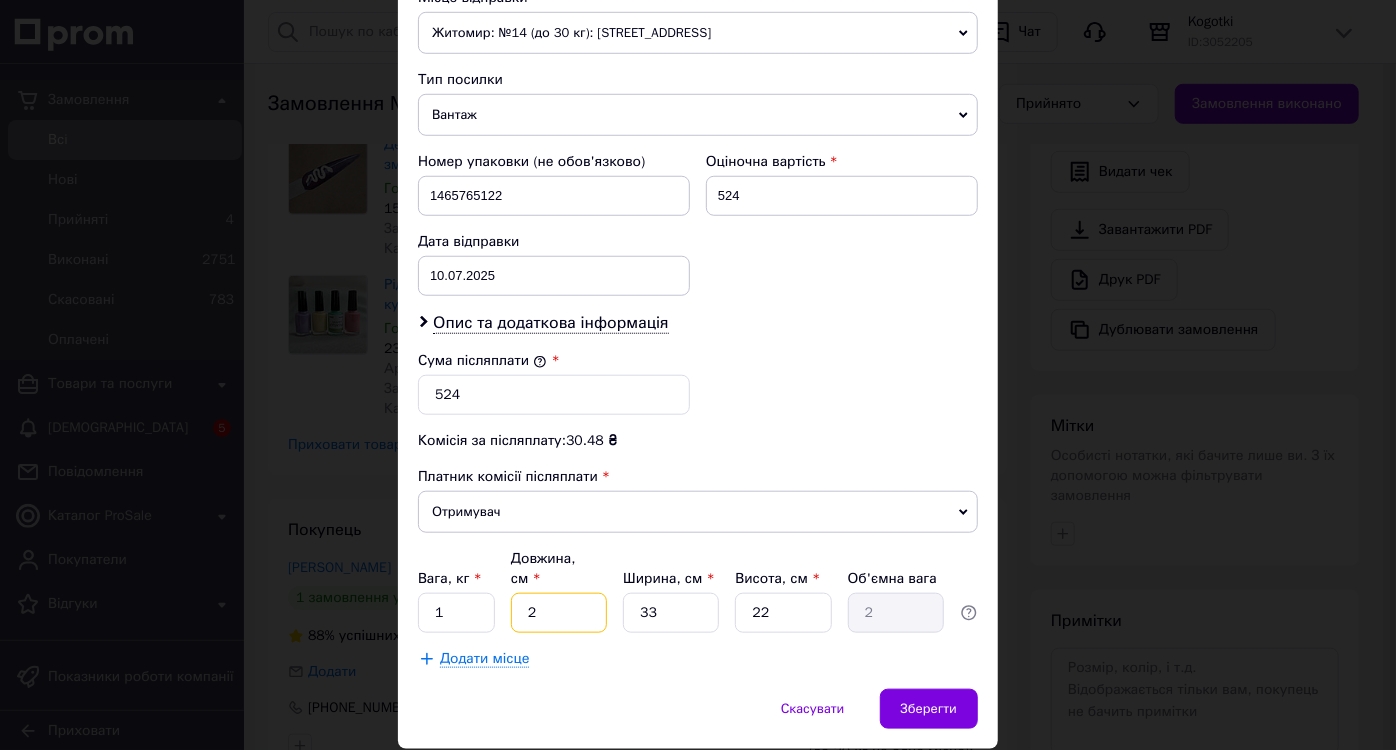 type on "0.36" 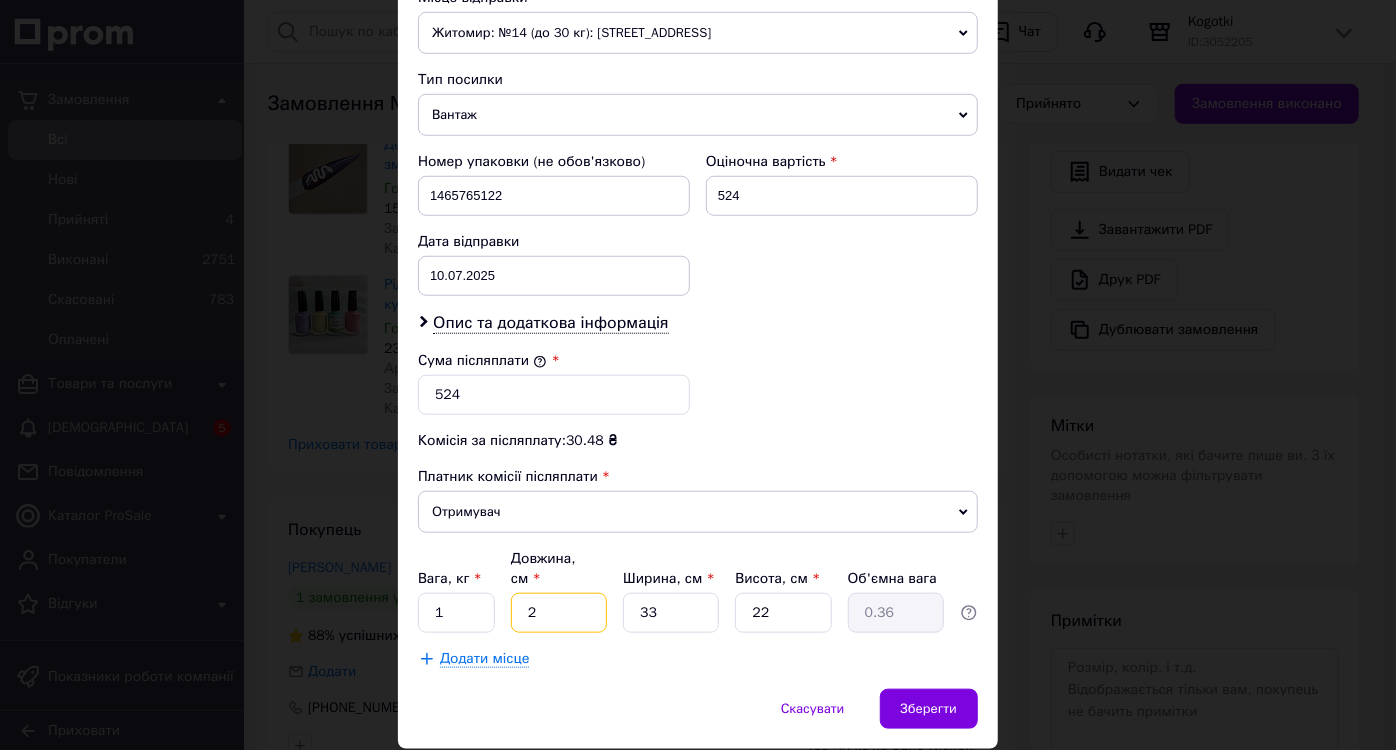 type on "24" 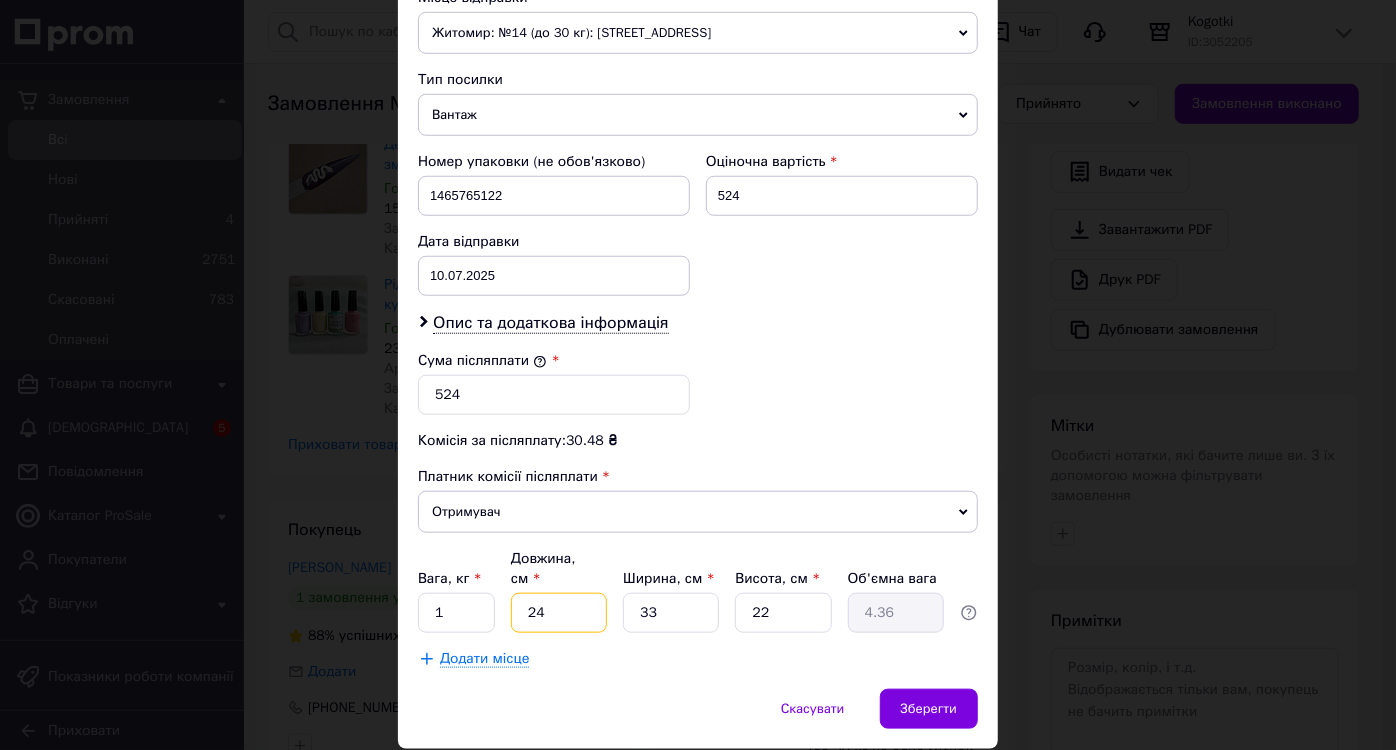 type on "24" 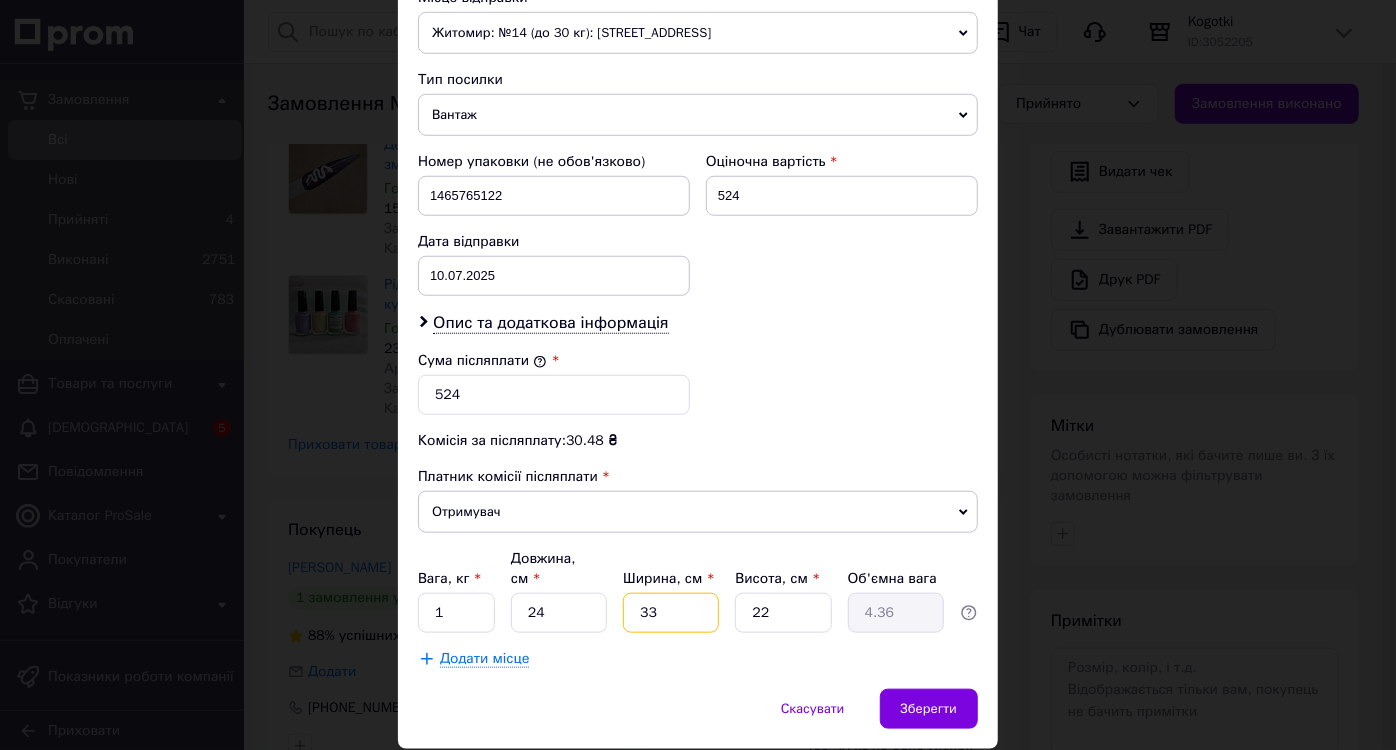 drag, startPoint x: 677, startPoint y: 589, endPoint x: 618, endPoint y: 593, distance: 59.135437 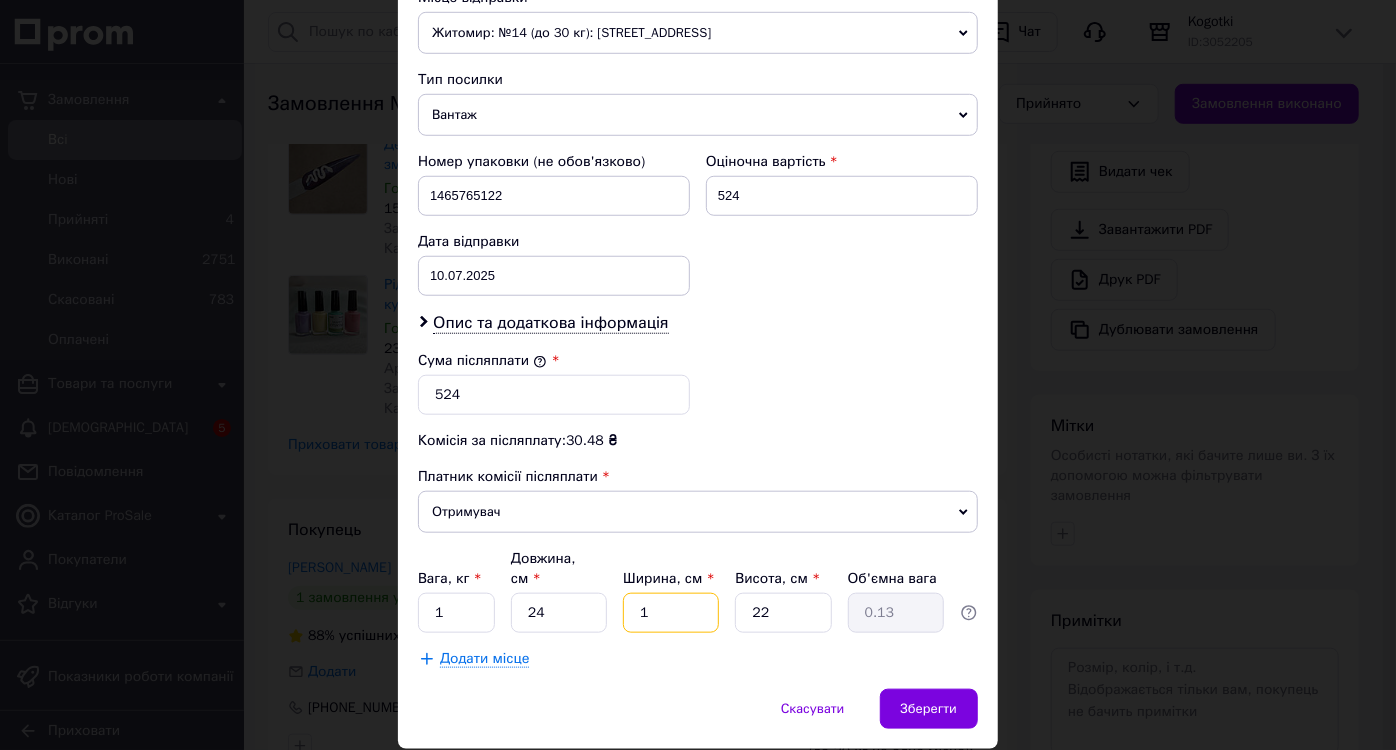 type on "16" 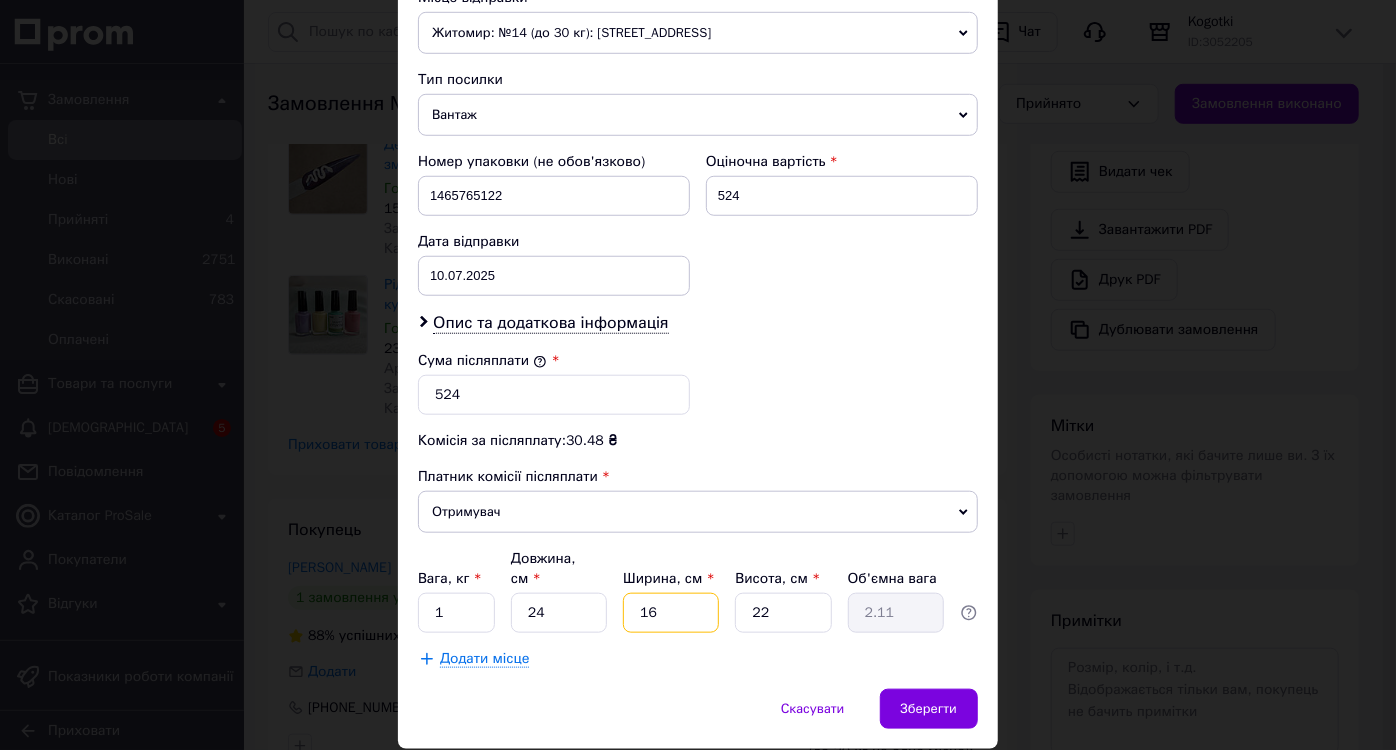 type on "16" 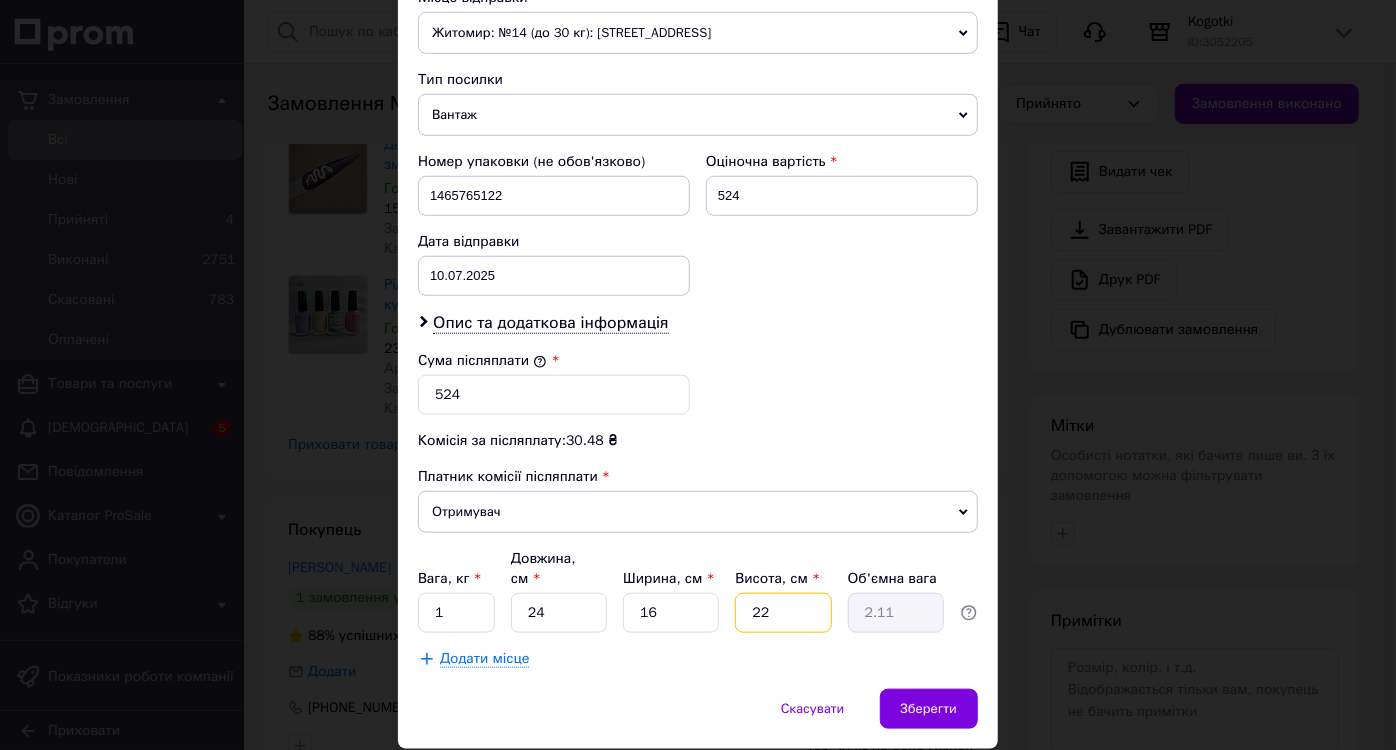 drag, startPoint x: 774, startPoint y: 583, endPoint x: 741, endPoint y: 576, distance: 33.734257 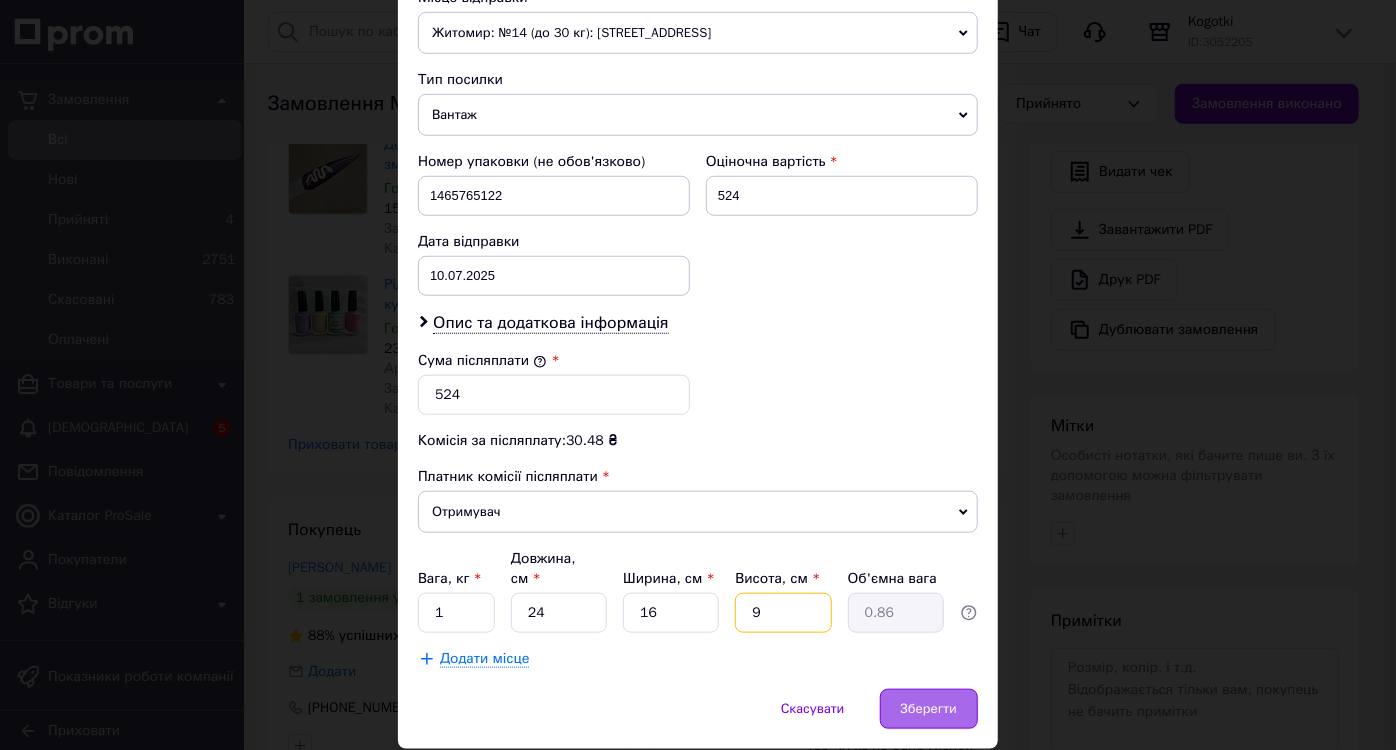 type on "9" 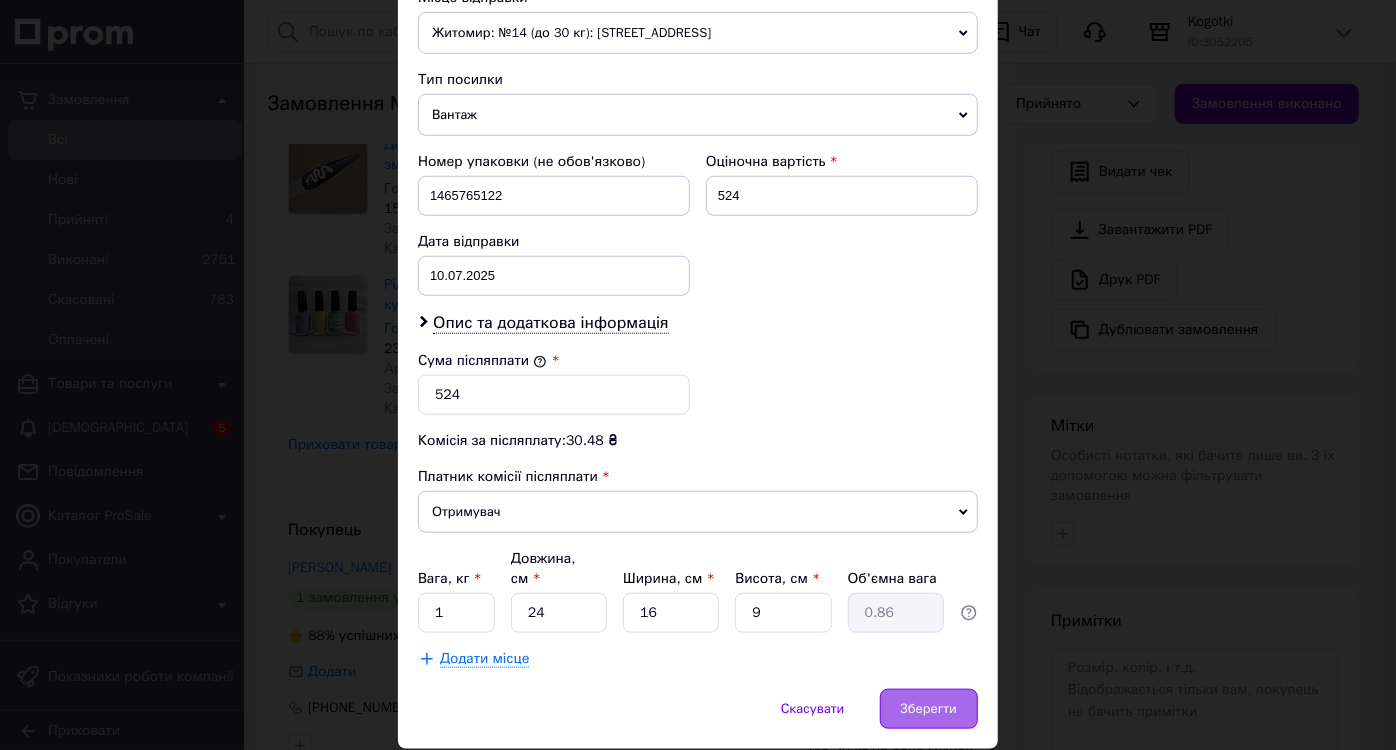 click on "Зберегти" at bounding box center [929, 709] 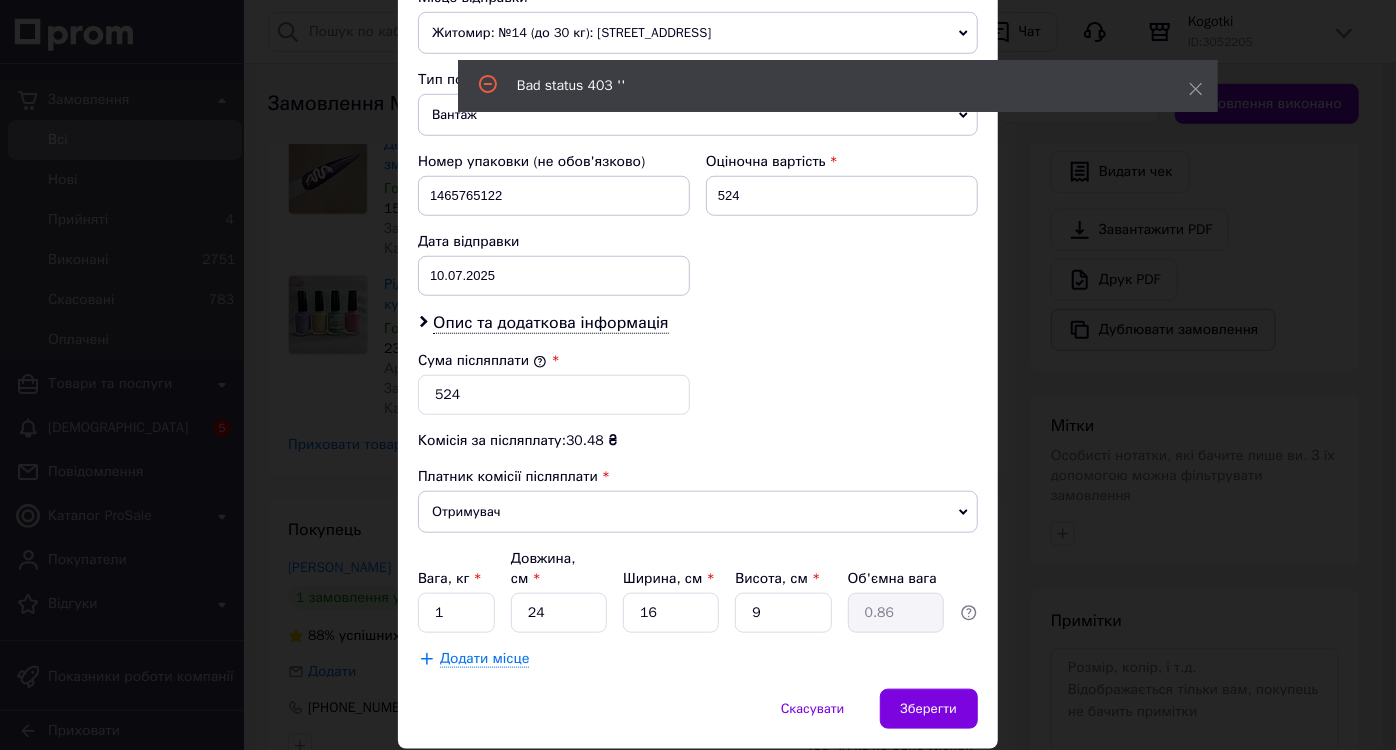 click on "× Редагування доставки Спосіб доставки Нова Пошта (платна) Платник Отримувач Відправник Прізвище отримувача [PERSON_NAME] Ім'я отримувача [PERSON_NAME] батькові отримувача Телефон отримувача [PHONE_NUMBER] Тип доставки У відділенні Кур'єром В поштоматі Місто м. [GEOGRAPHIC_DATA] ([GEOGRAPHIC_DATA].) Відділення №1 (до 30 кг на одне місце): вул. [PERSON_NAME], 21 Місце відправки Житомир: №14 (до 30 кг): [GEOGRAPHIC_DATA], 10 Немає збігів. Спробуйте змінити умови пошуку Додати ще місце відправки Тип посилки Вантаж Документи Номер упаковки (не обов'язково) 1465765122 Оціночна вартість 524 [DATE] < >" at bounding box center (698, 375) 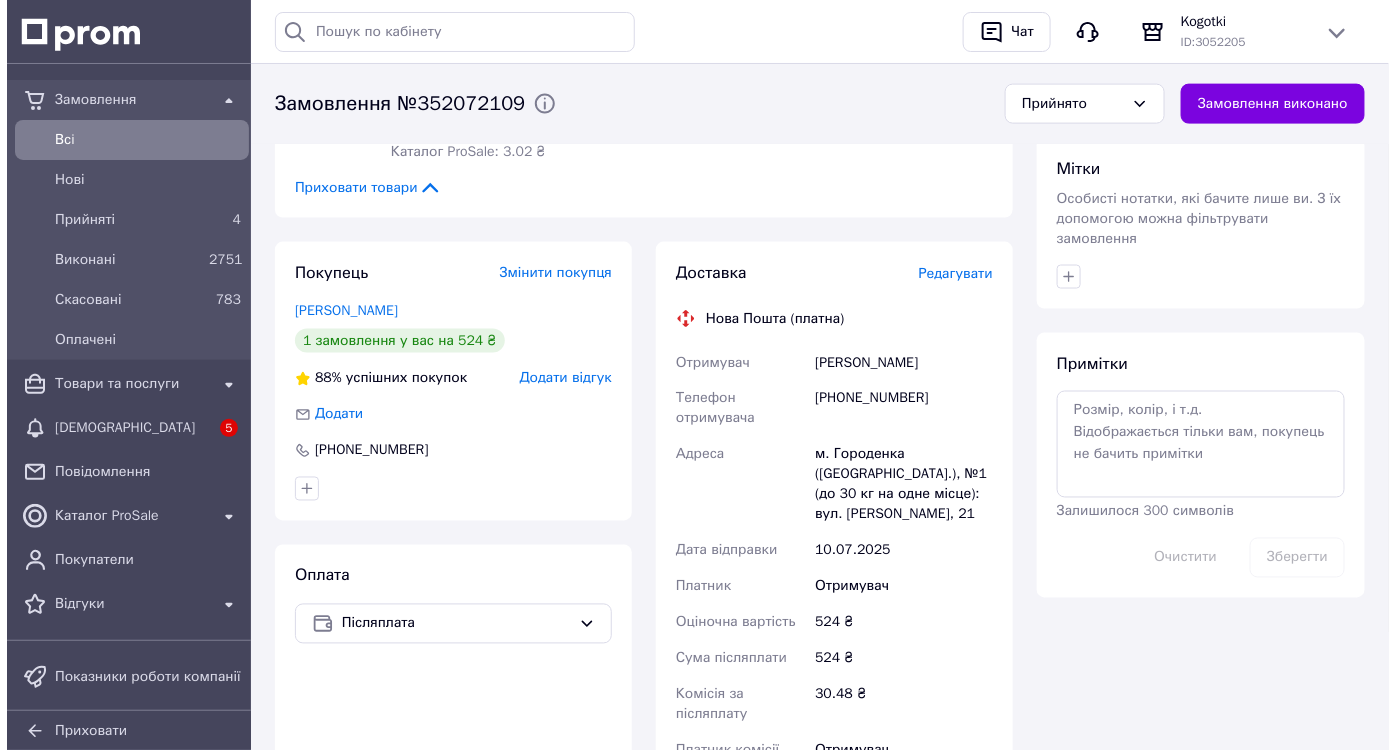 scroll, scrollTop: 843, scrollLeft: 0, axis: vertical 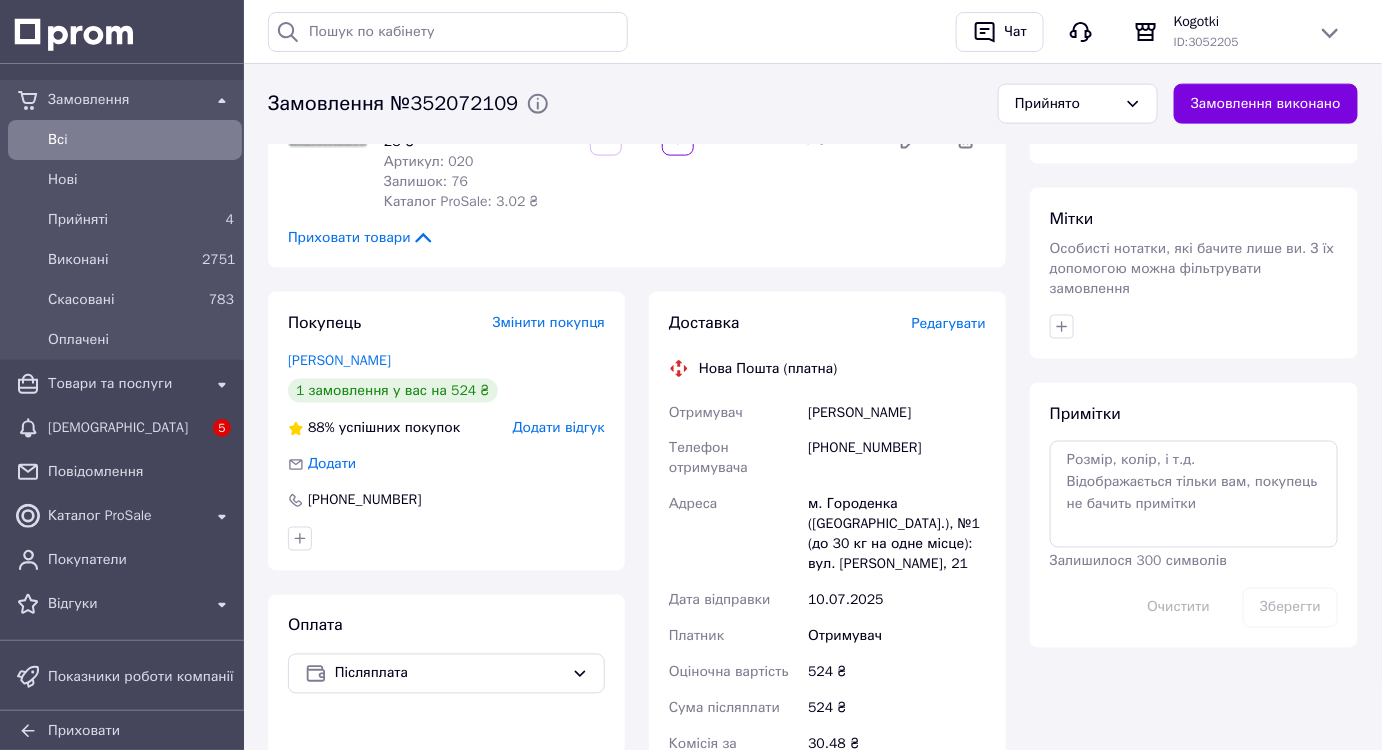 click on "Редагувати" at bounding box center [949, 323] 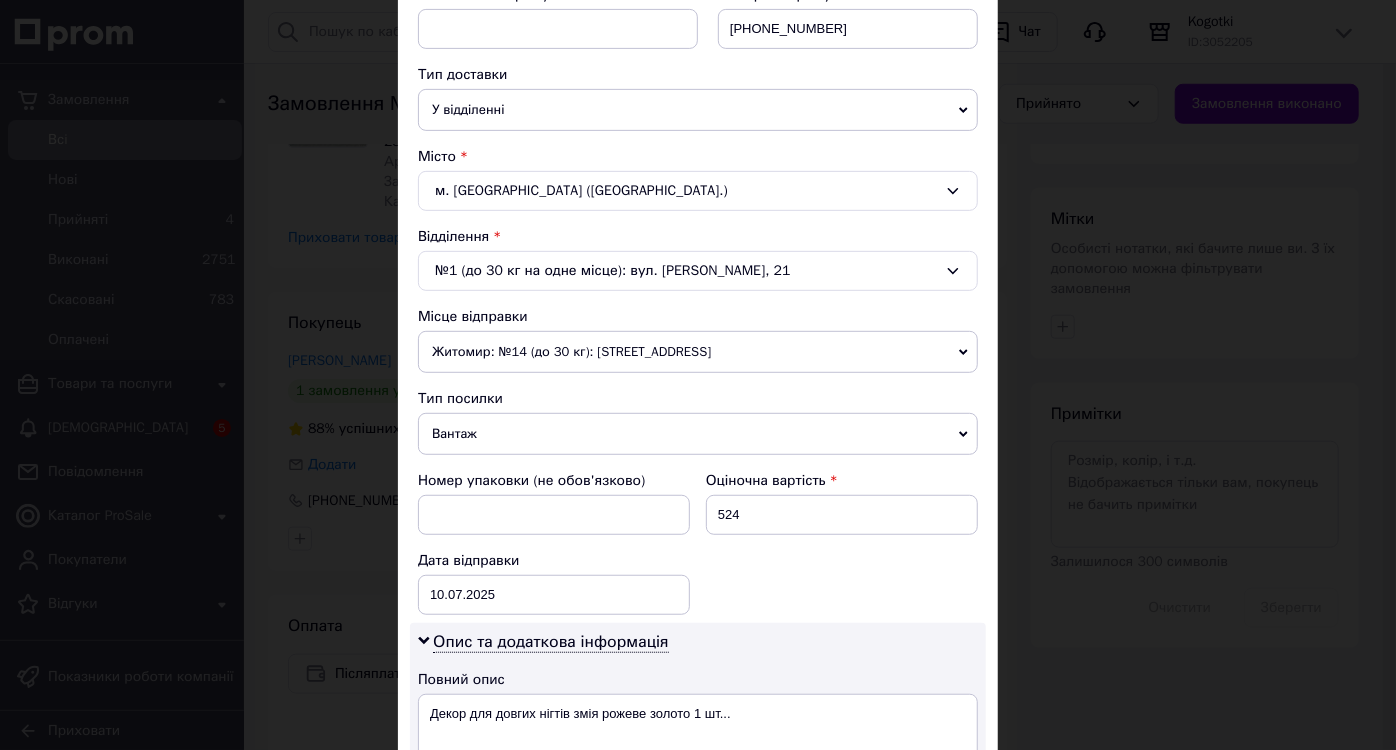 scroll, scrollTop: 454, scrollLeft: 0, axis: vertical 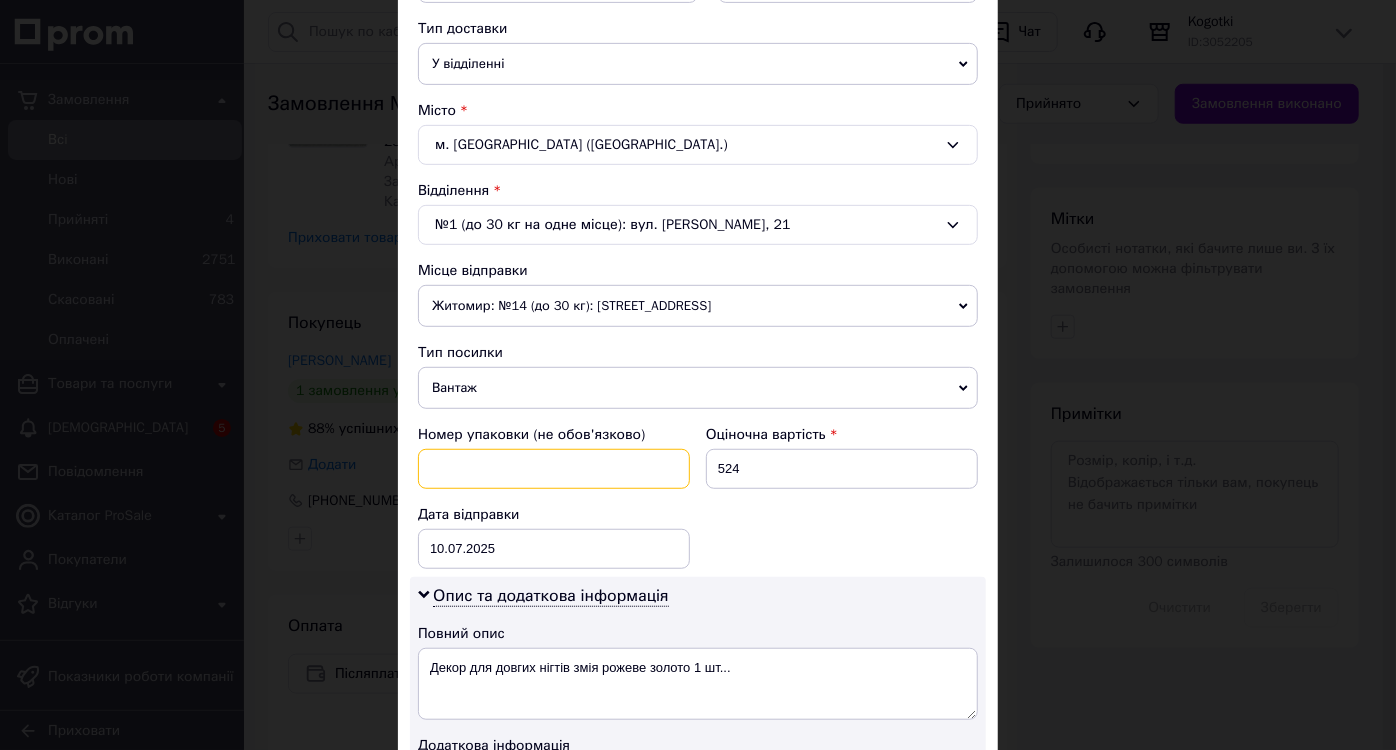 click at bounding box center [554, 469] 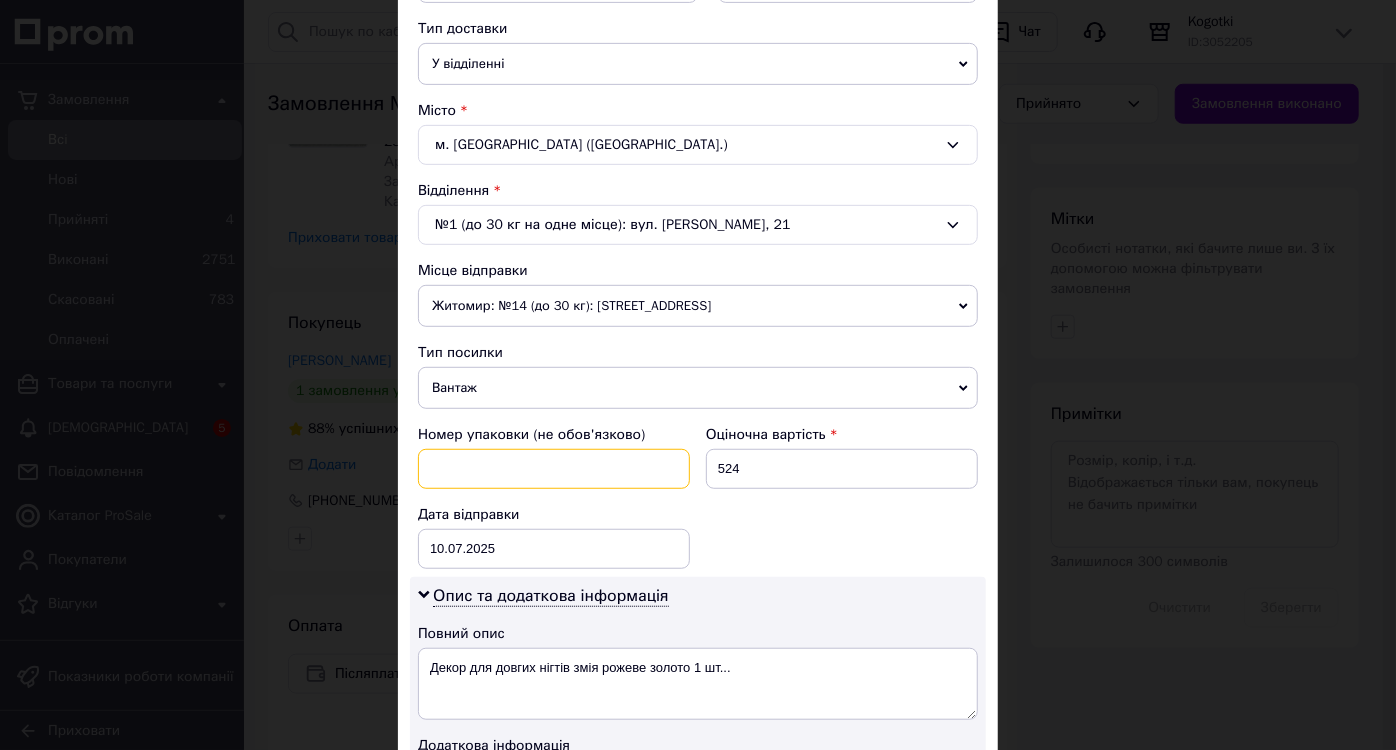 paste on "1465765122" 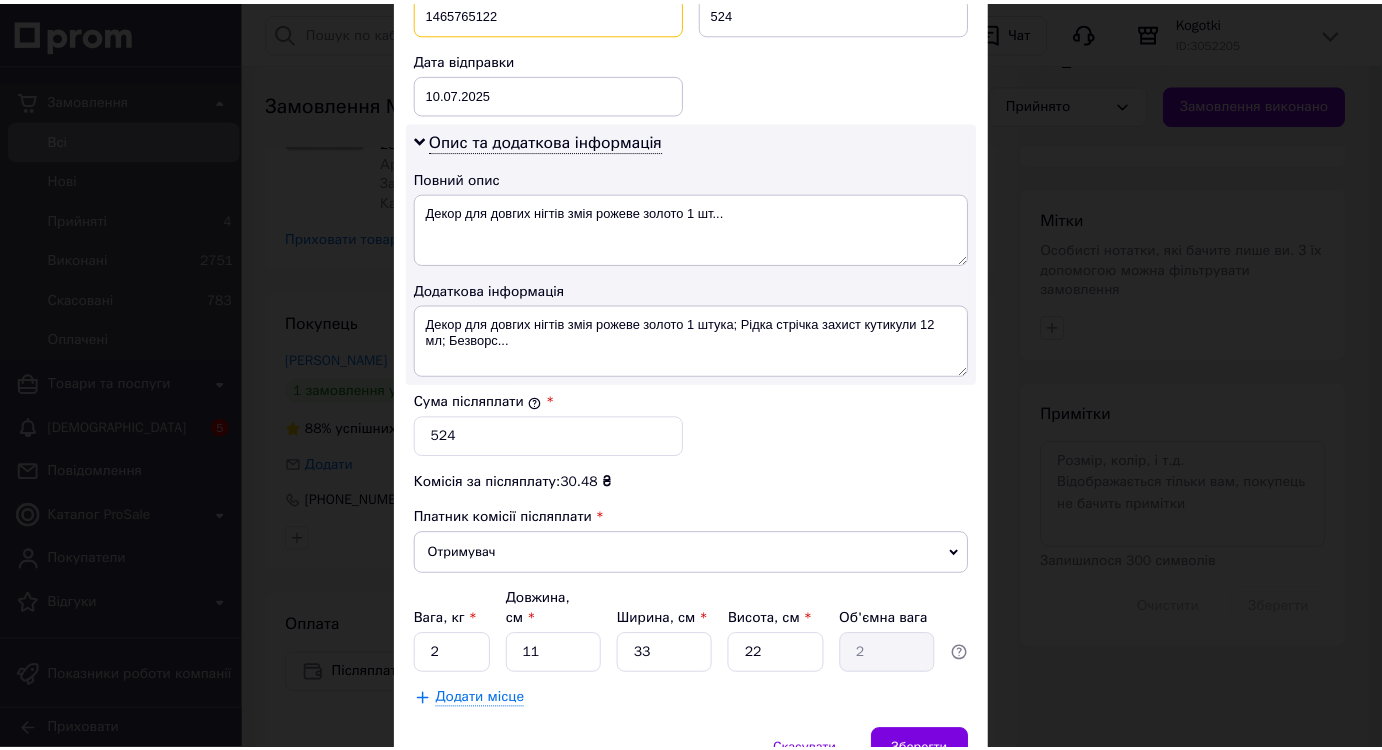 scroll, scrollTop: 989, scrollLeft: 0, axis: vertical 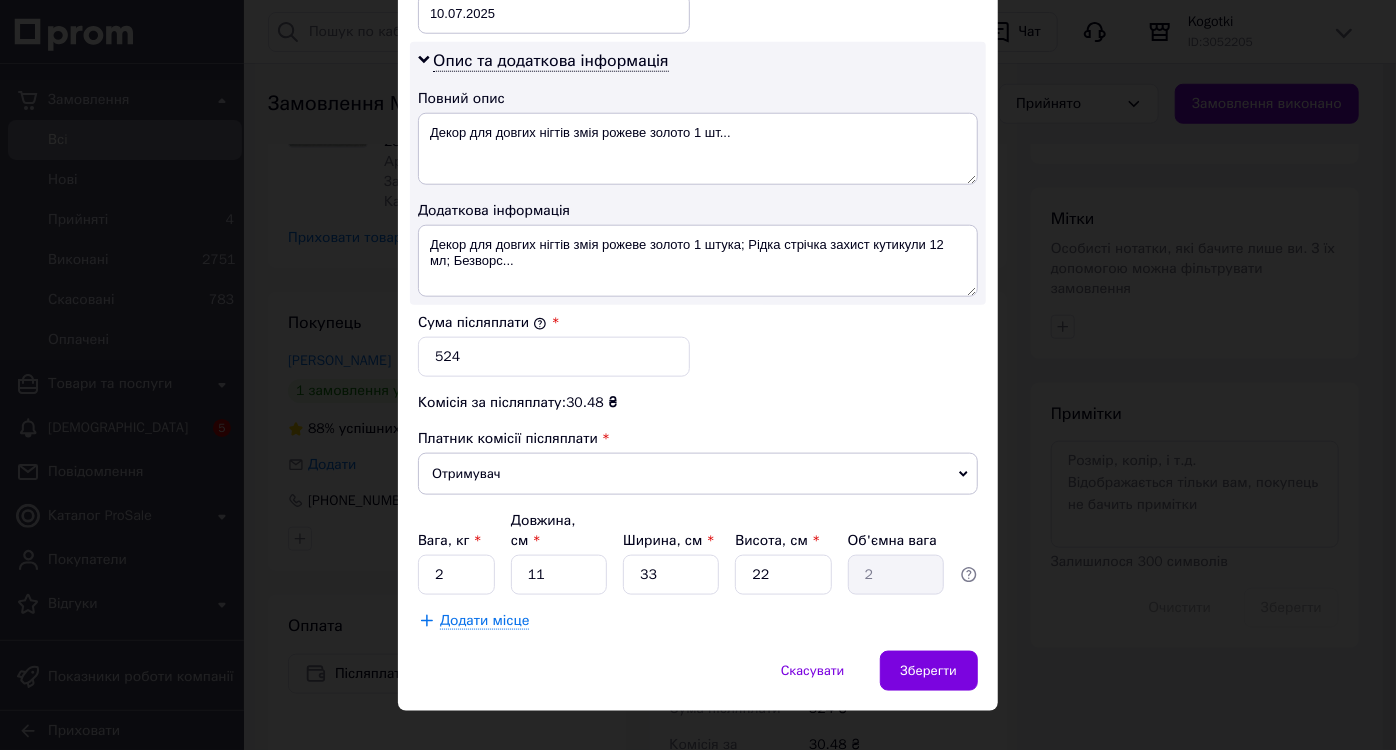 type on "1465765122" 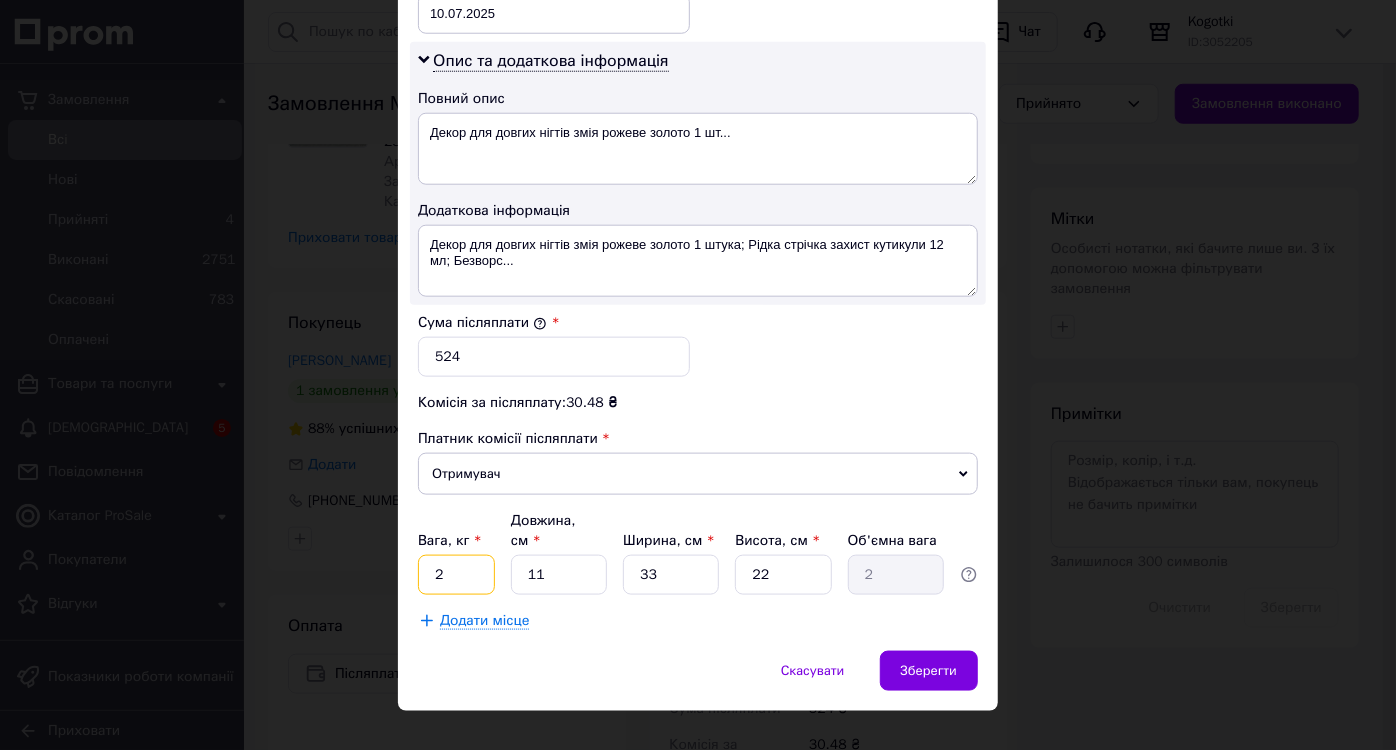 drag, startPoint x: 461, startPoint y: 547, endPoint x: 419, endPoint y: 534, distance: 43.965897 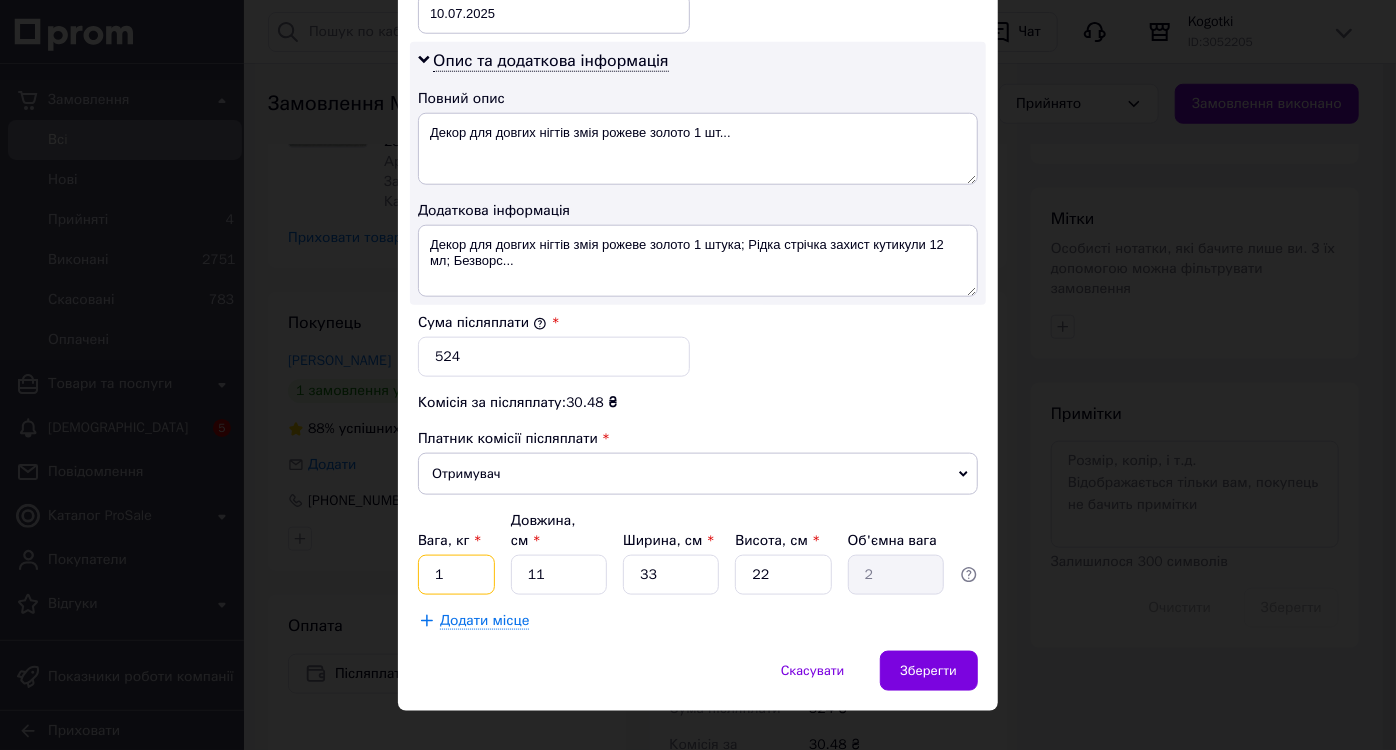 type on "1" 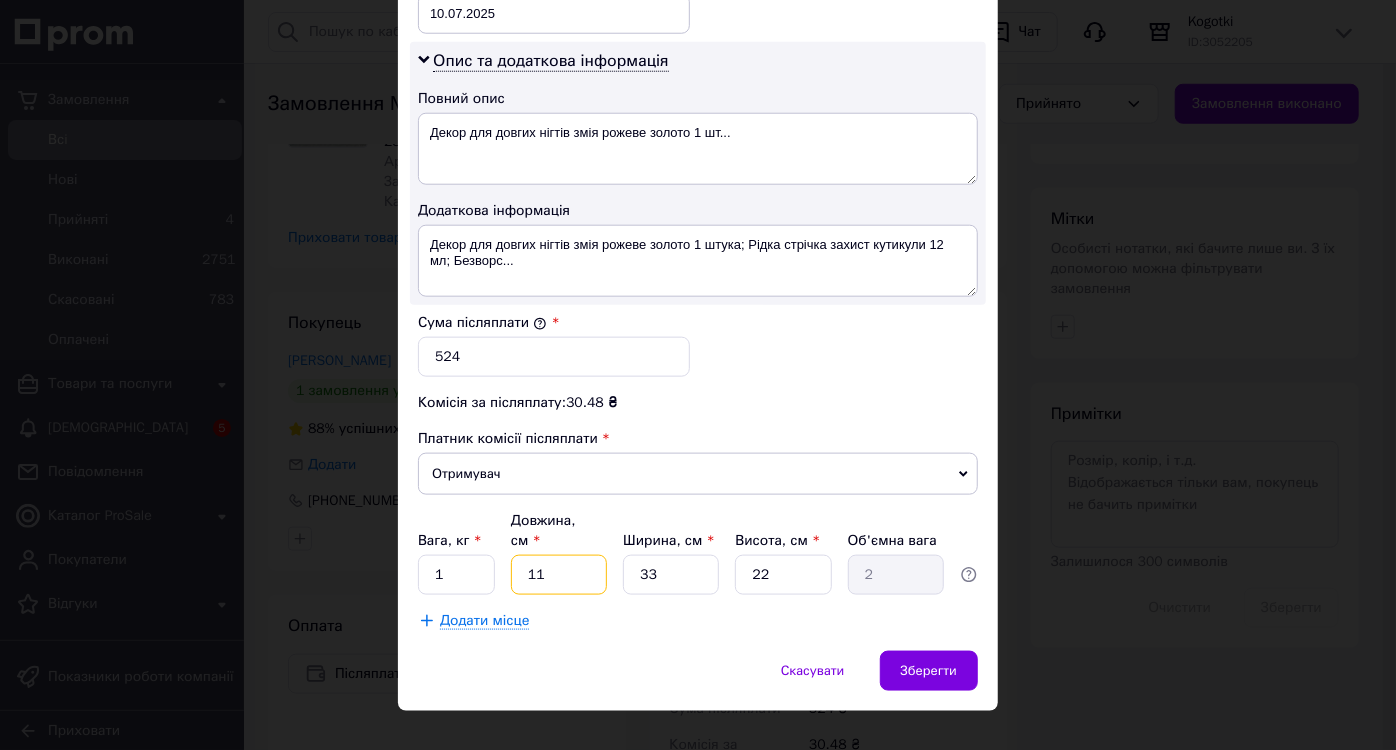drag, startPoint x: 543, startPoint y: 542, endPoint x: 507, endPoint y: 544, distance: 36.05551 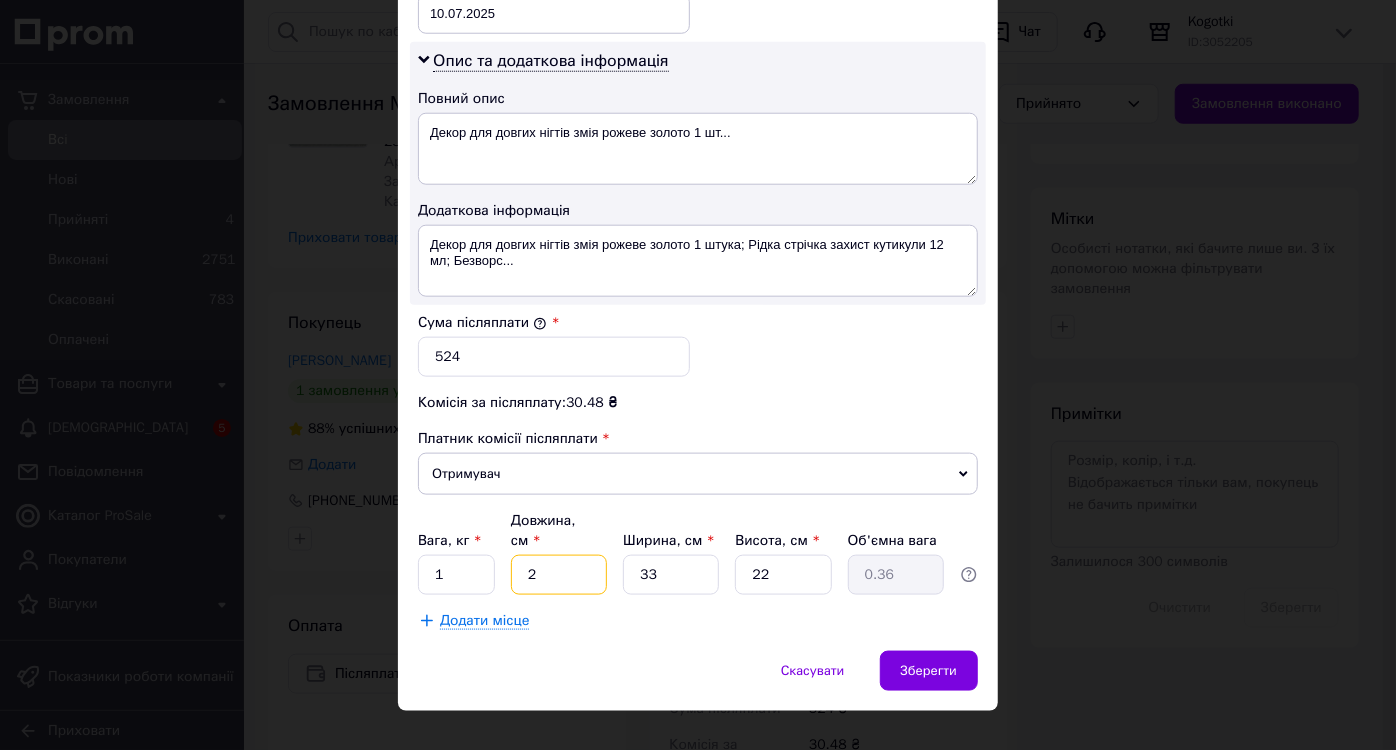 type on "24" 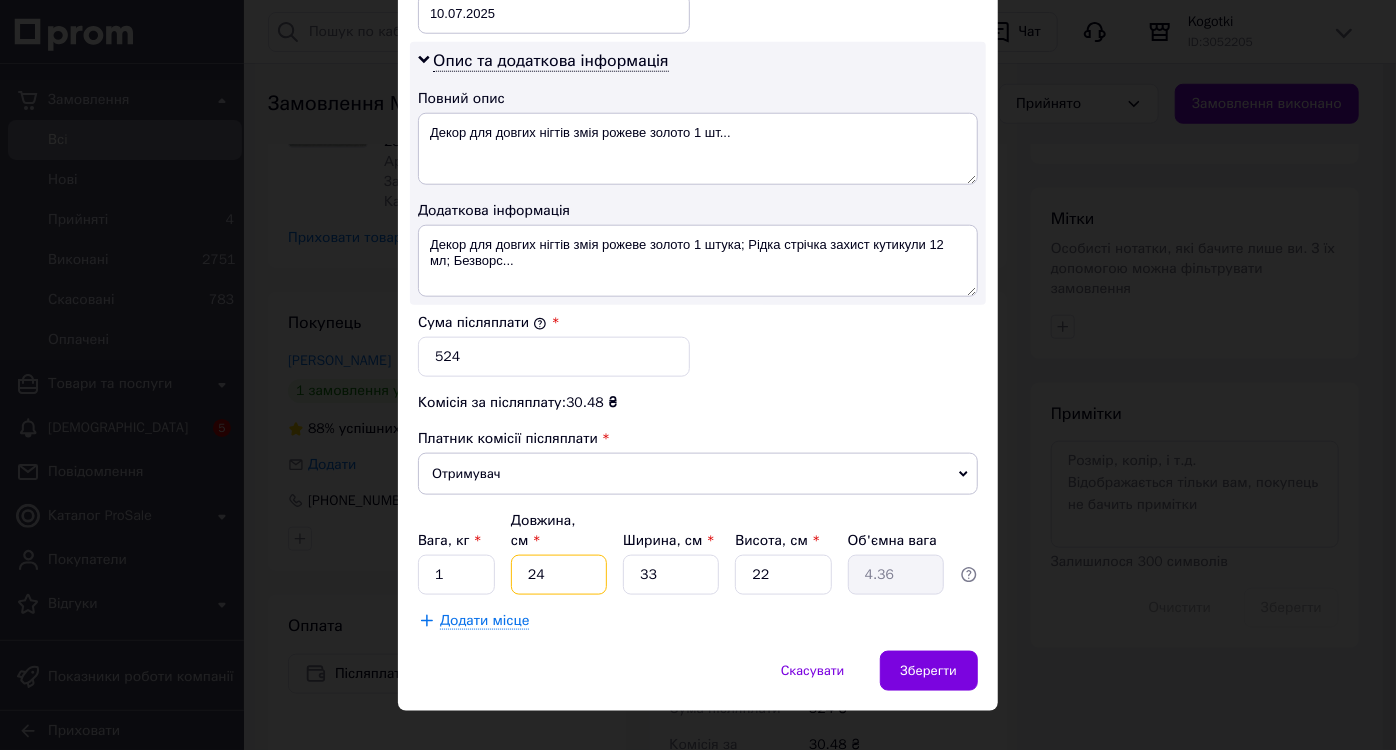 type on "24" 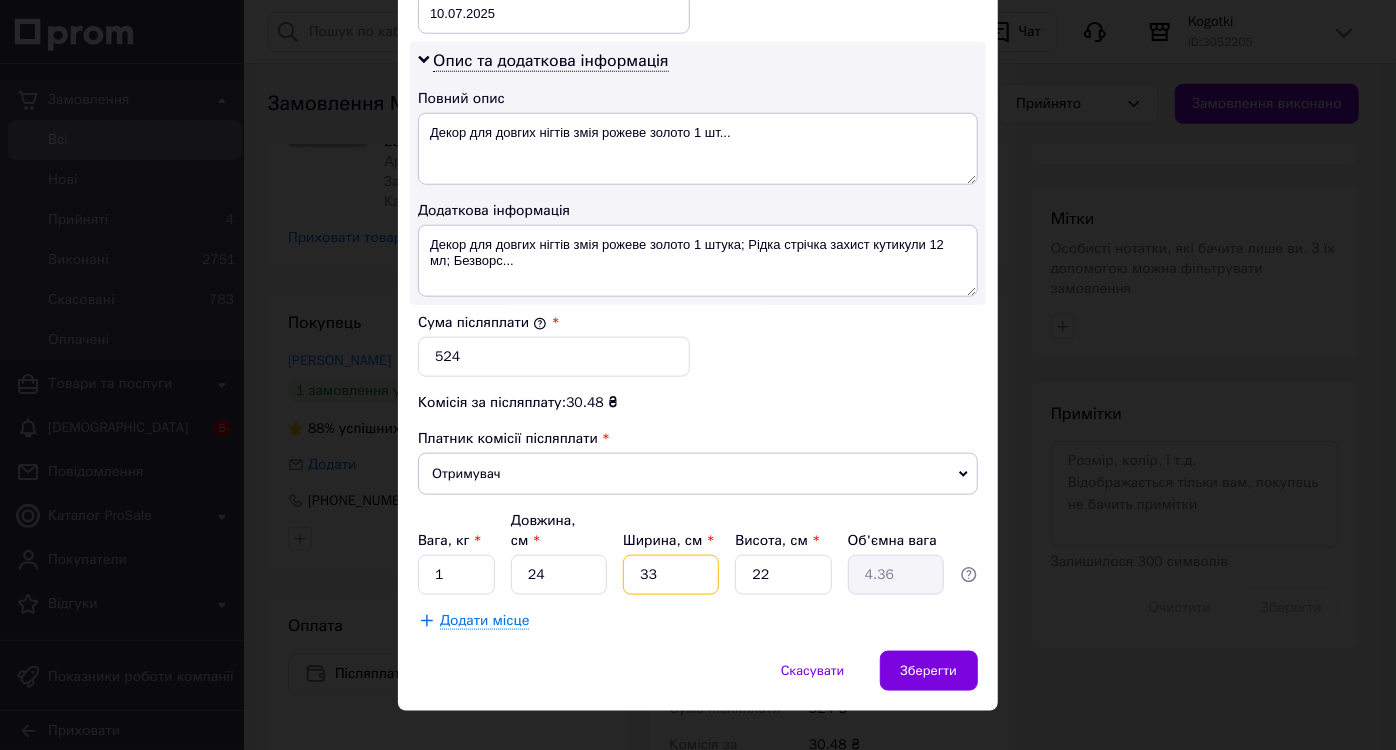 drag, startPoint x: 649, startPoint y: 547, endPoint x: 625, endPoint y: 550, distance: 24.186773 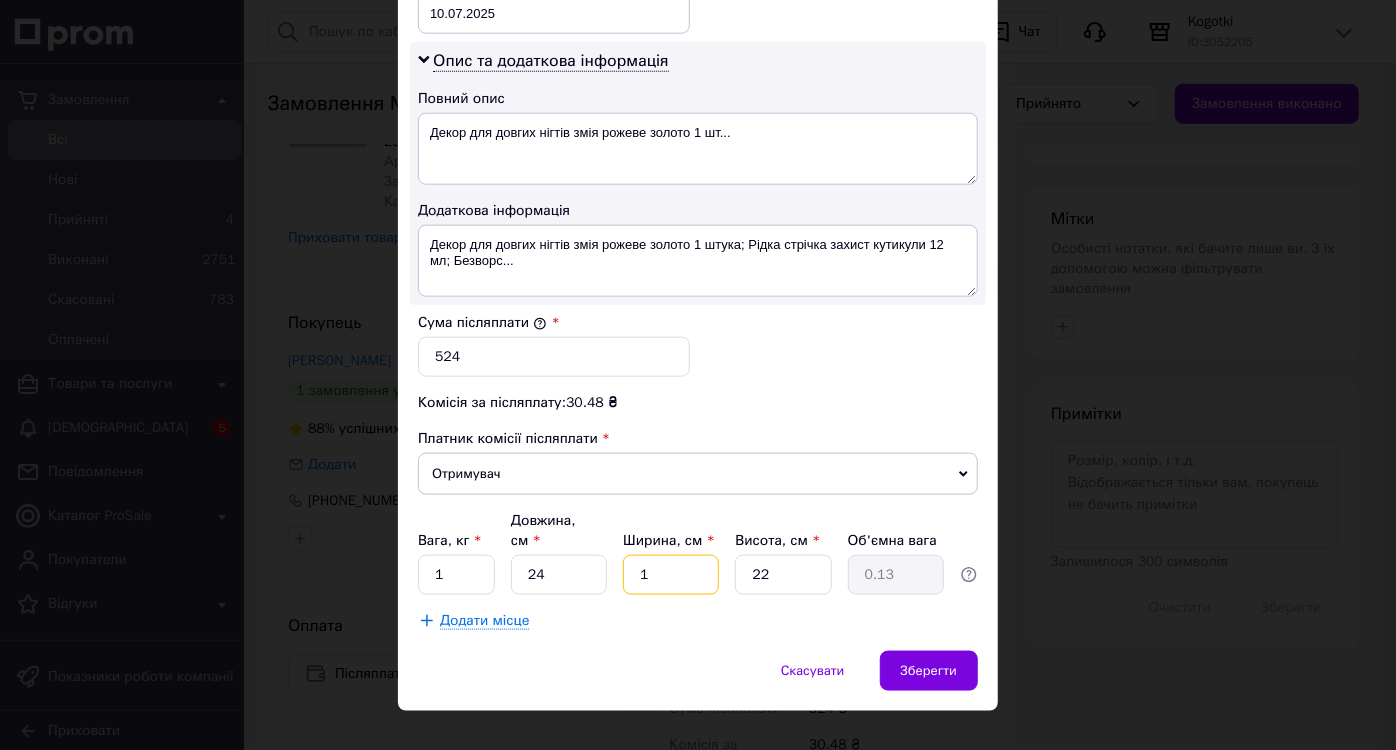 type on "16" 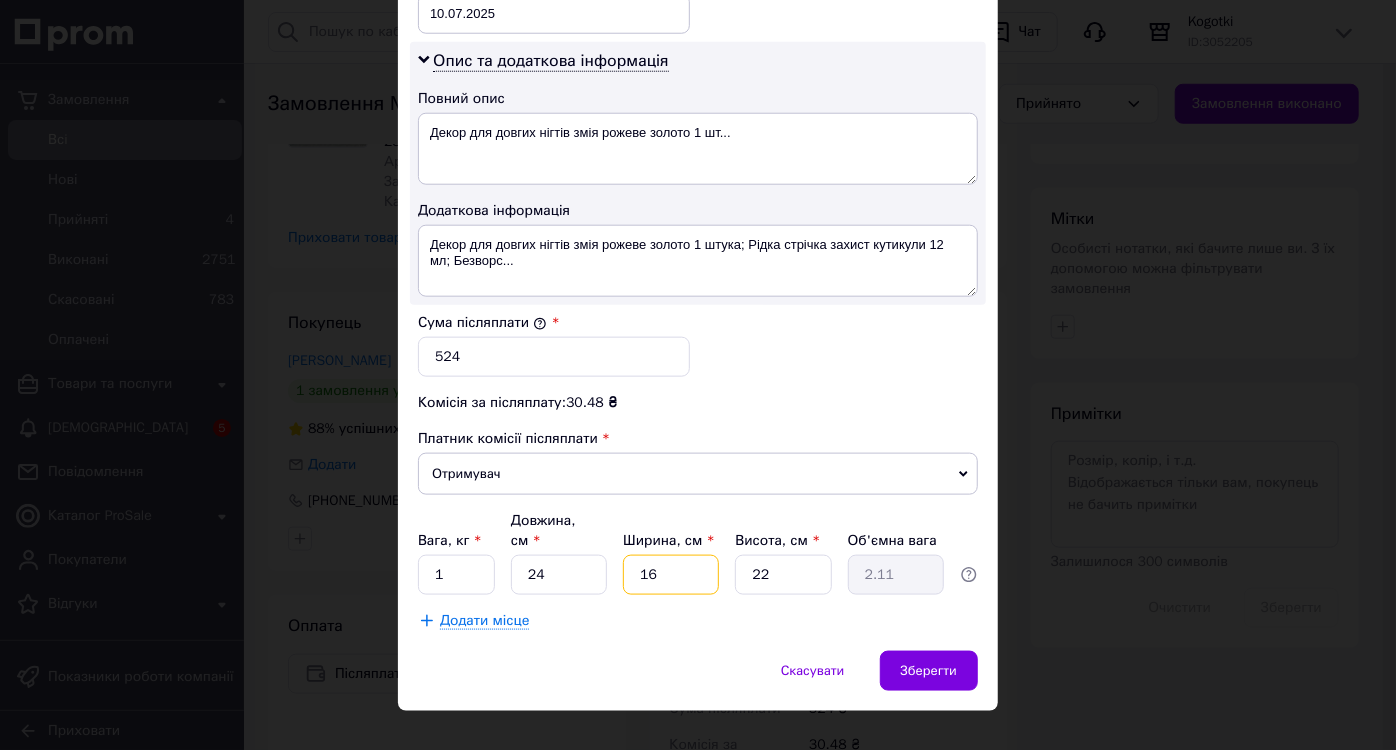 type on "16" 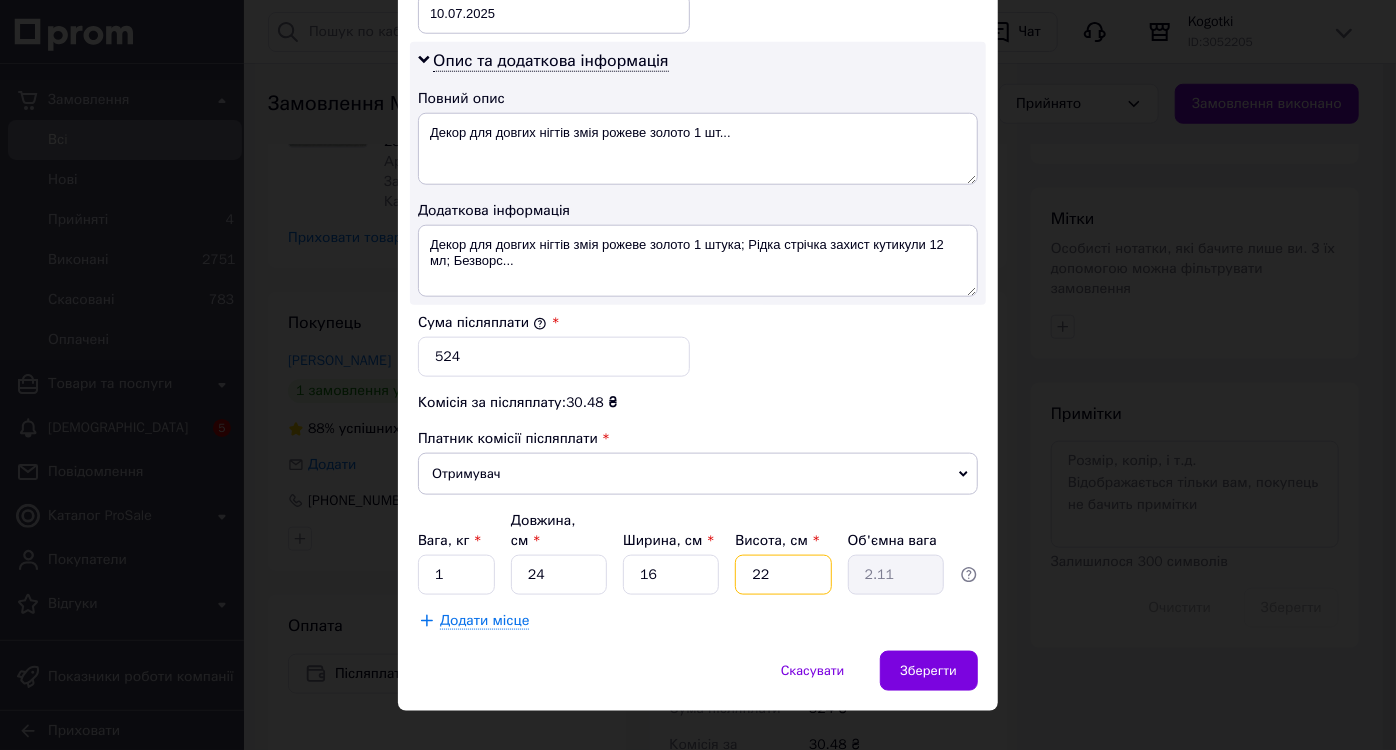 drag, startPoint x: 779, startPoint y: 550, endPoint x: 746, endPoint y: 547, distance: 33.13608 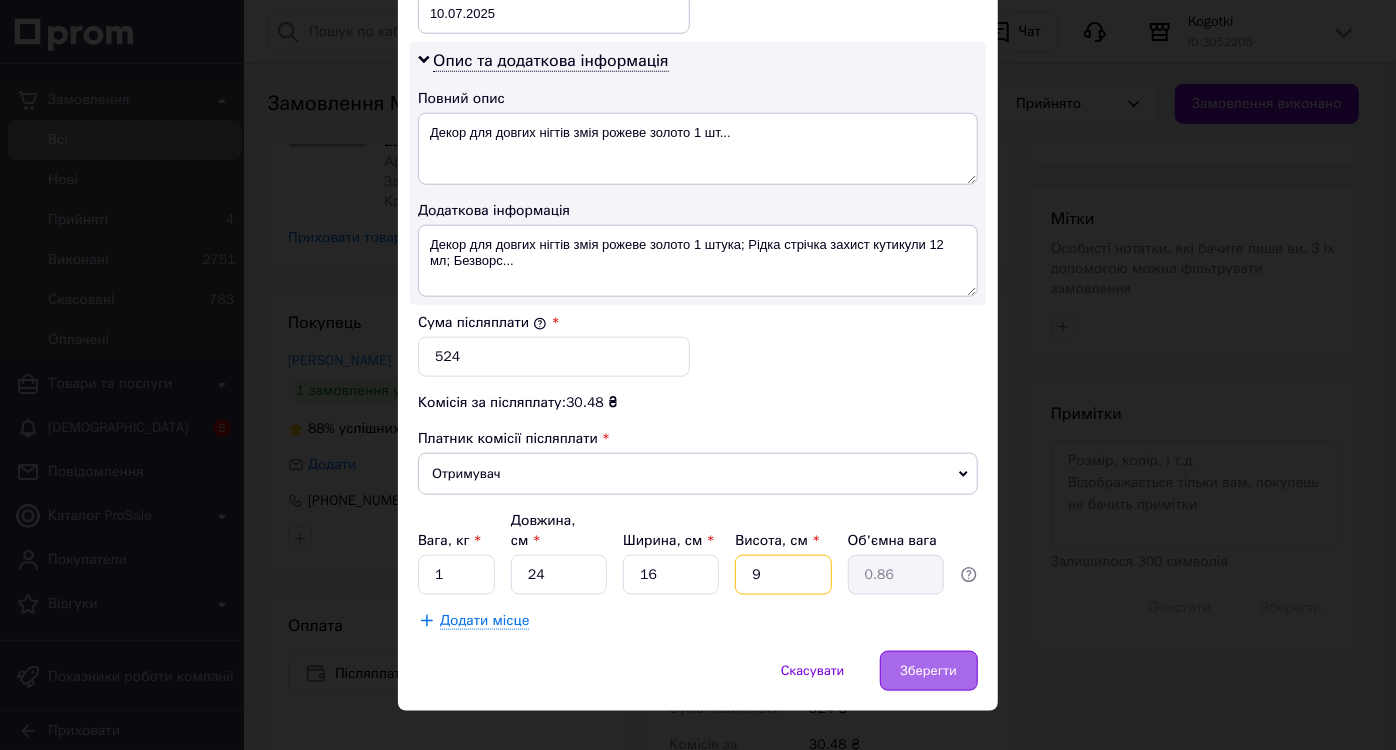 type on "9" 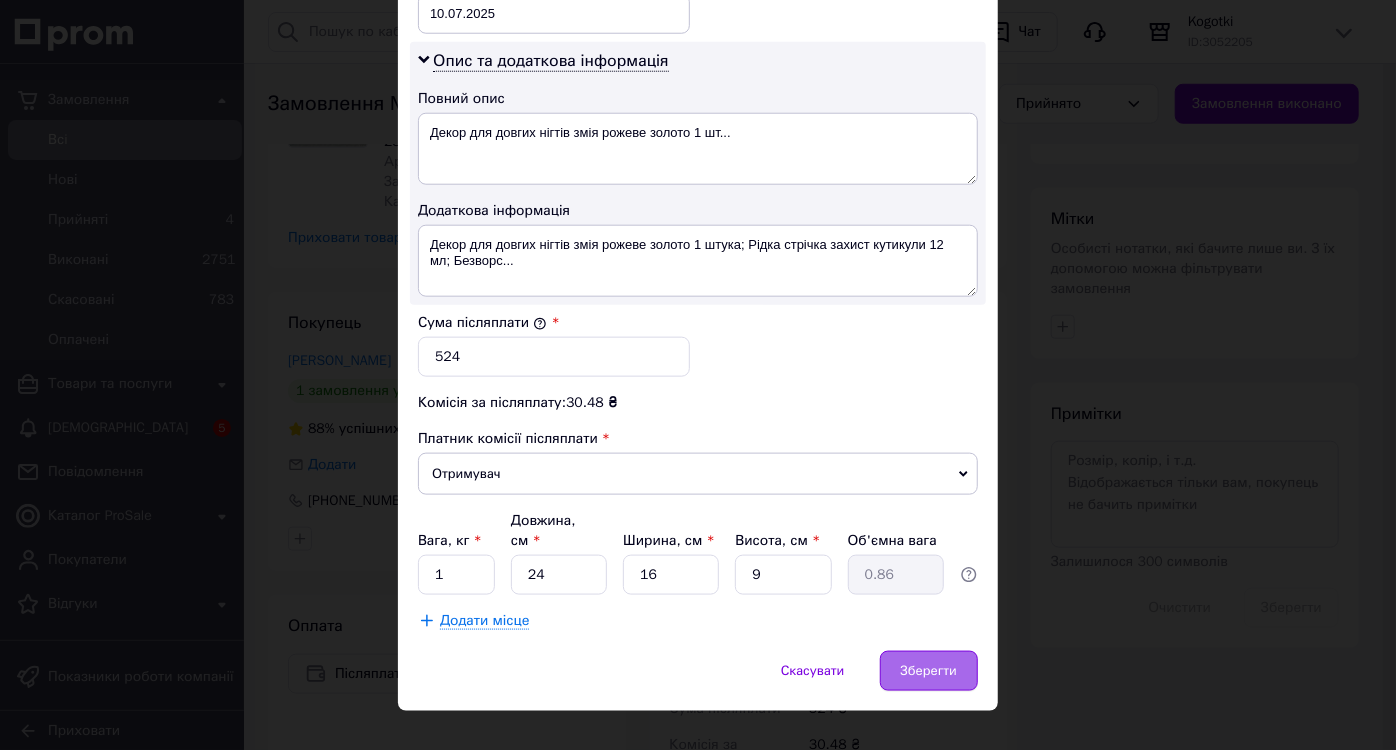 click on "Зберегти" at bounding box center (929, 671) 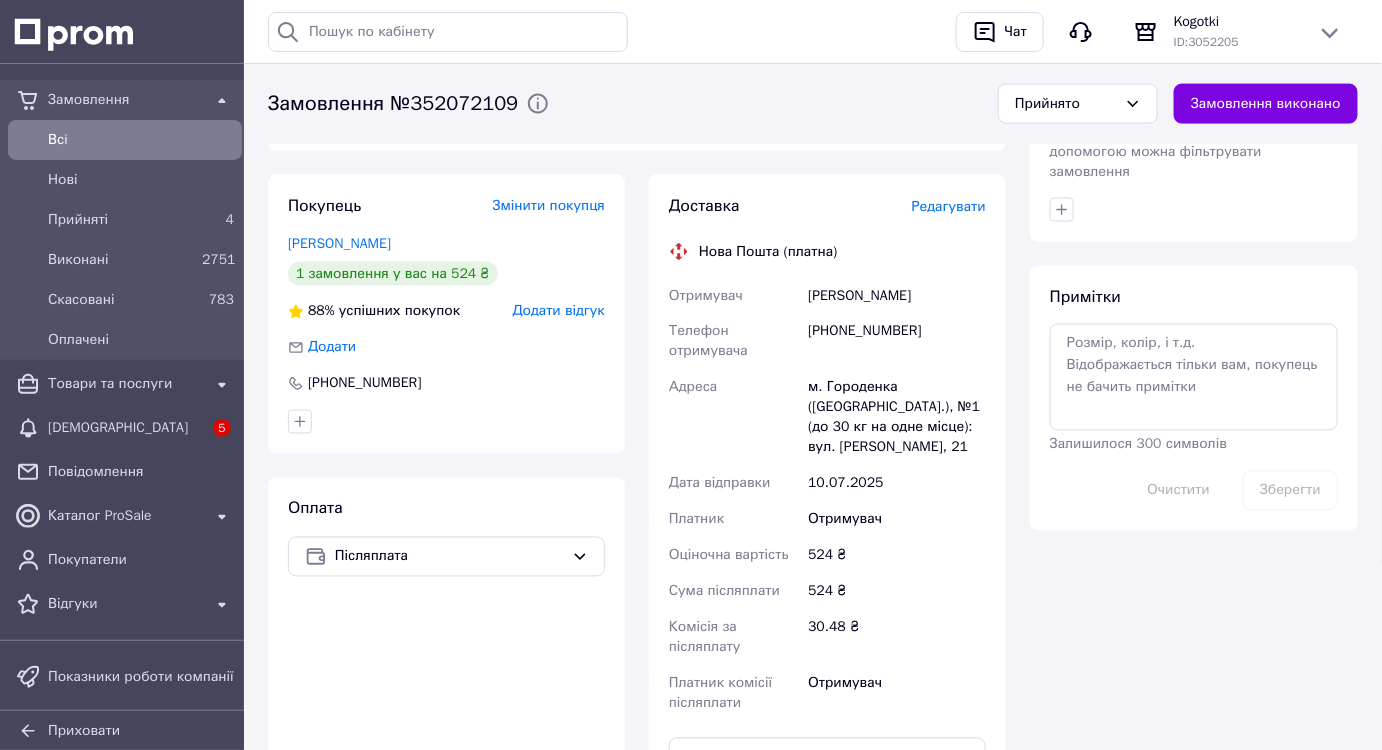 scroll, scrollTop: 1207, scrollLeft: 0, axis: vertical 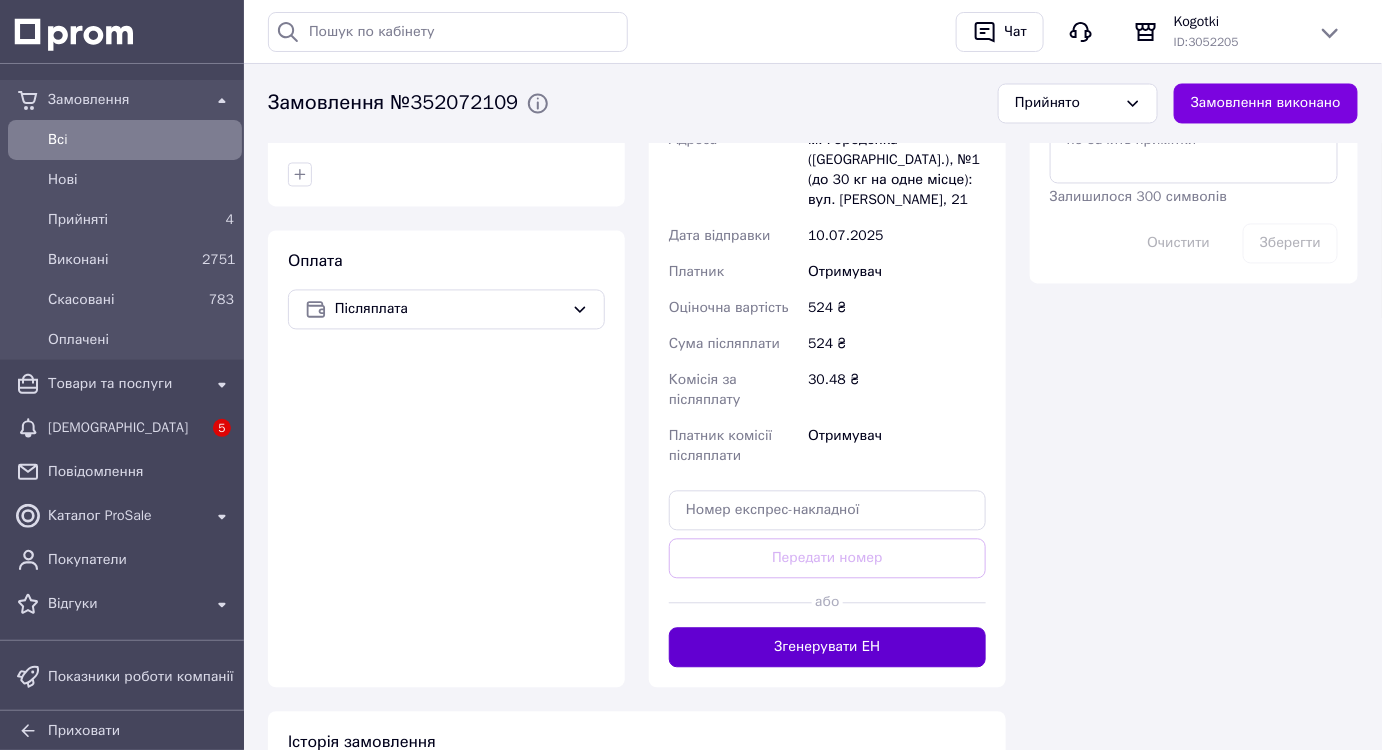 click on "Згенерувати ЕН" at bounding box center [827, 648] 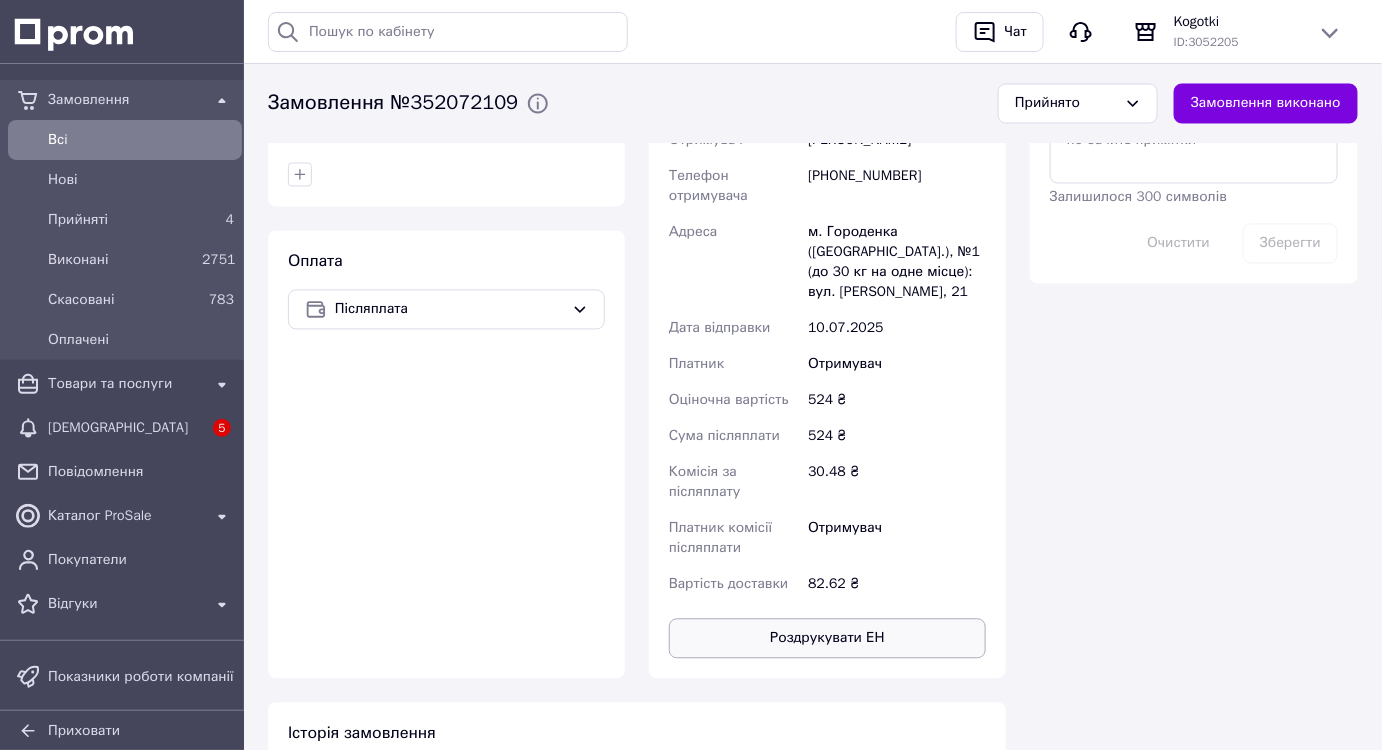 scroll, scrollTop: 934, scrollLeft: 0, axis: vertical 